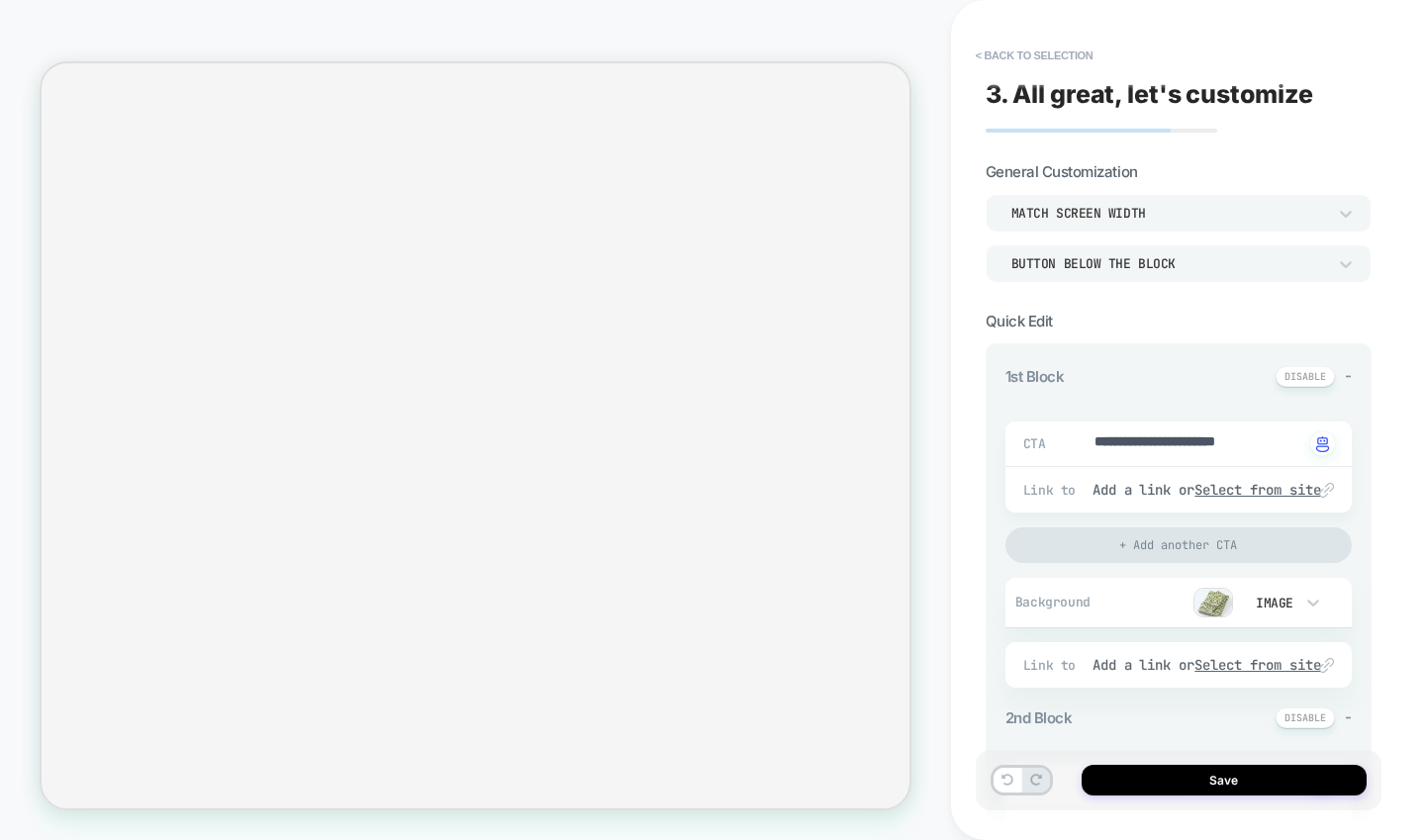 scroll, scrollTop: 0, scrollLeft: 0, axis: both 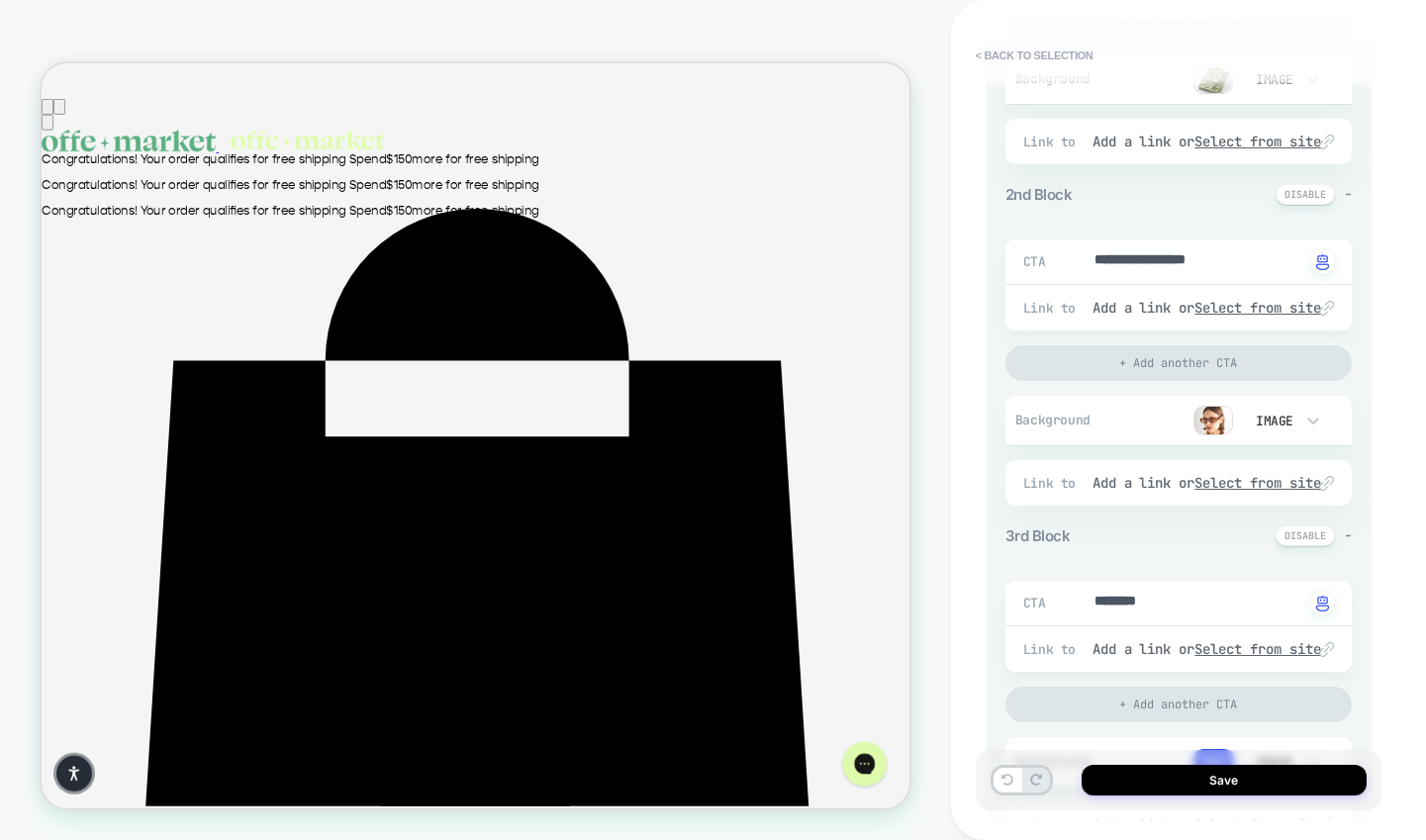 type on "*" 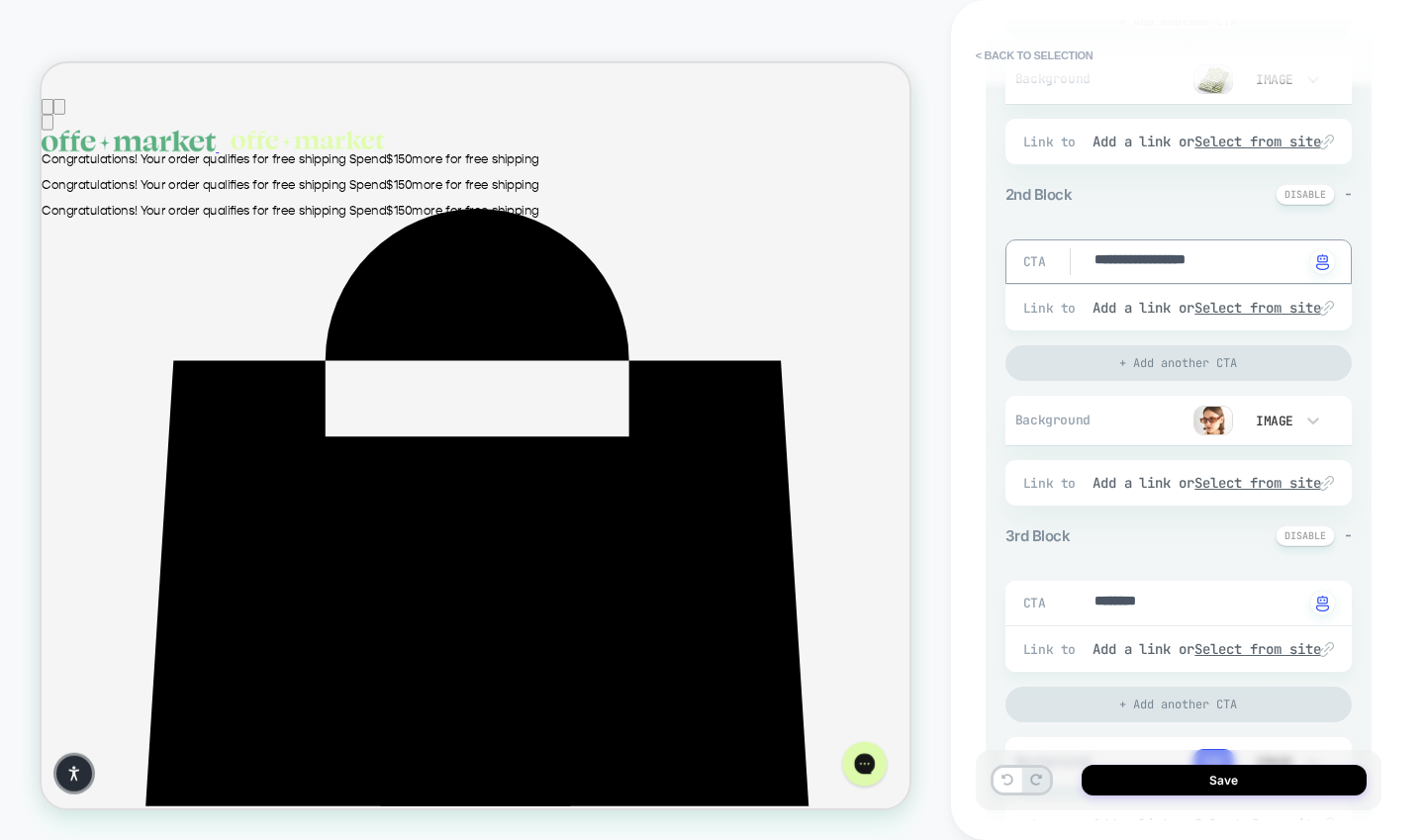 click on "**********" at bounding box center (1198, 261) 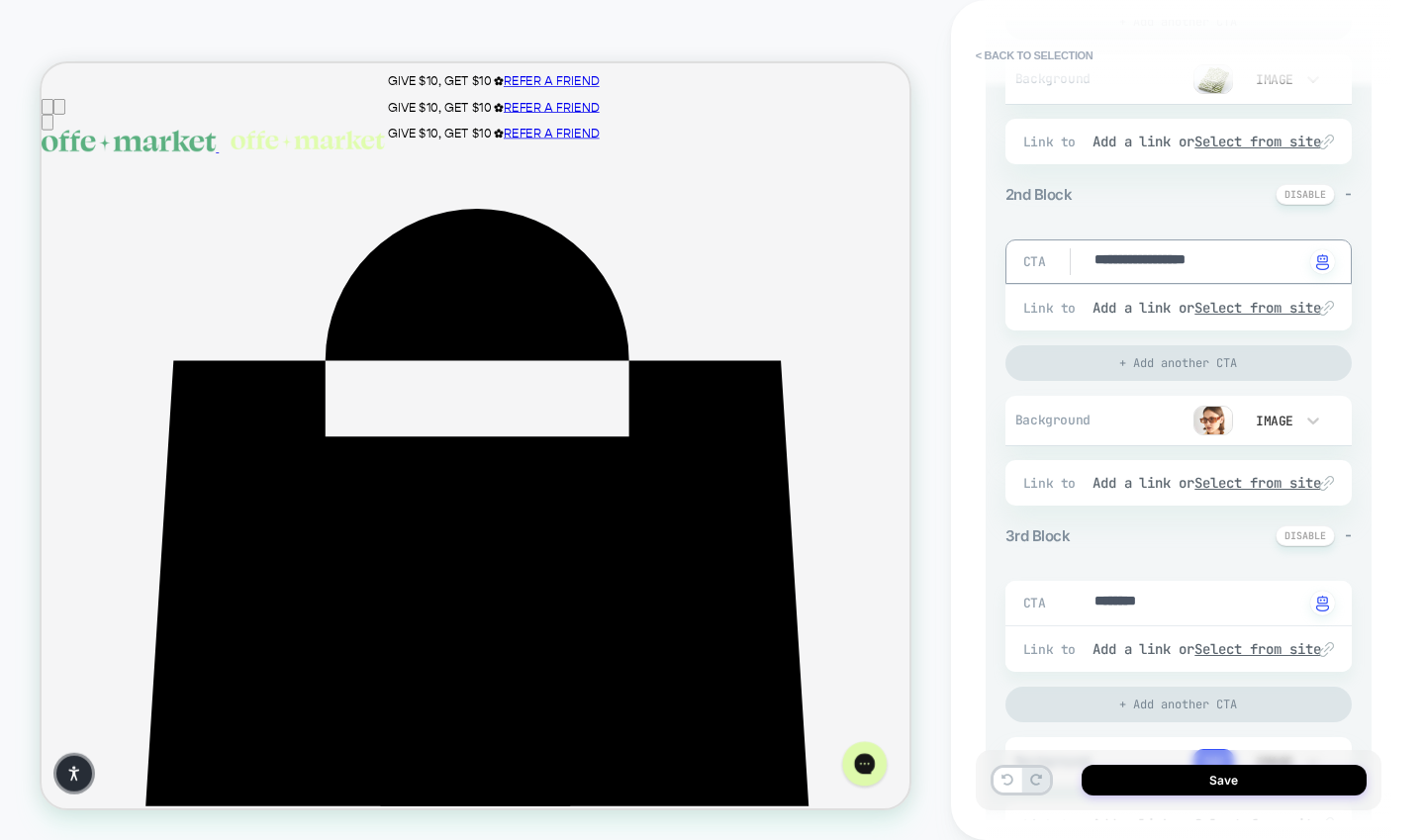 click on "**********" at bounding box center (1198, 261) 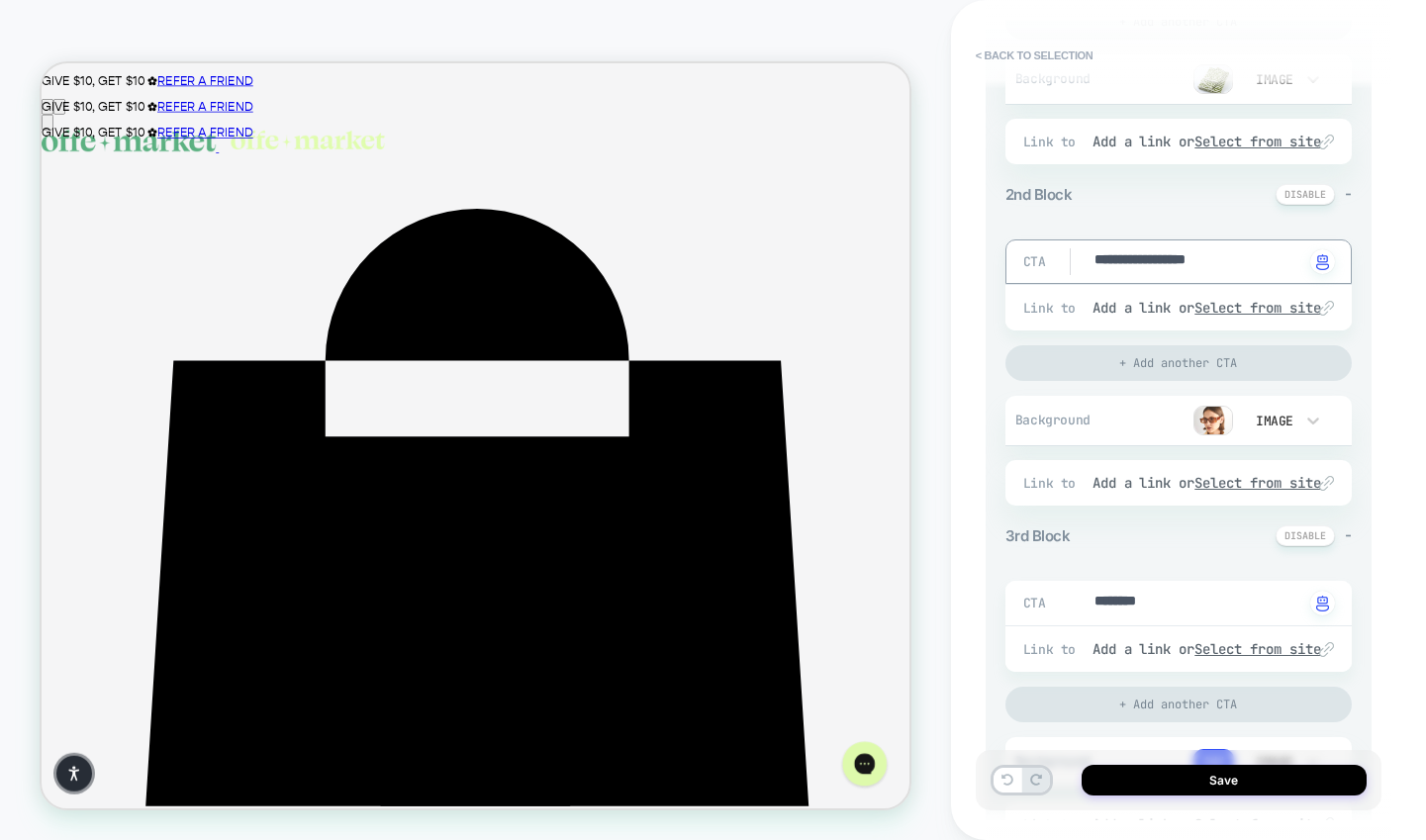 type on "*" 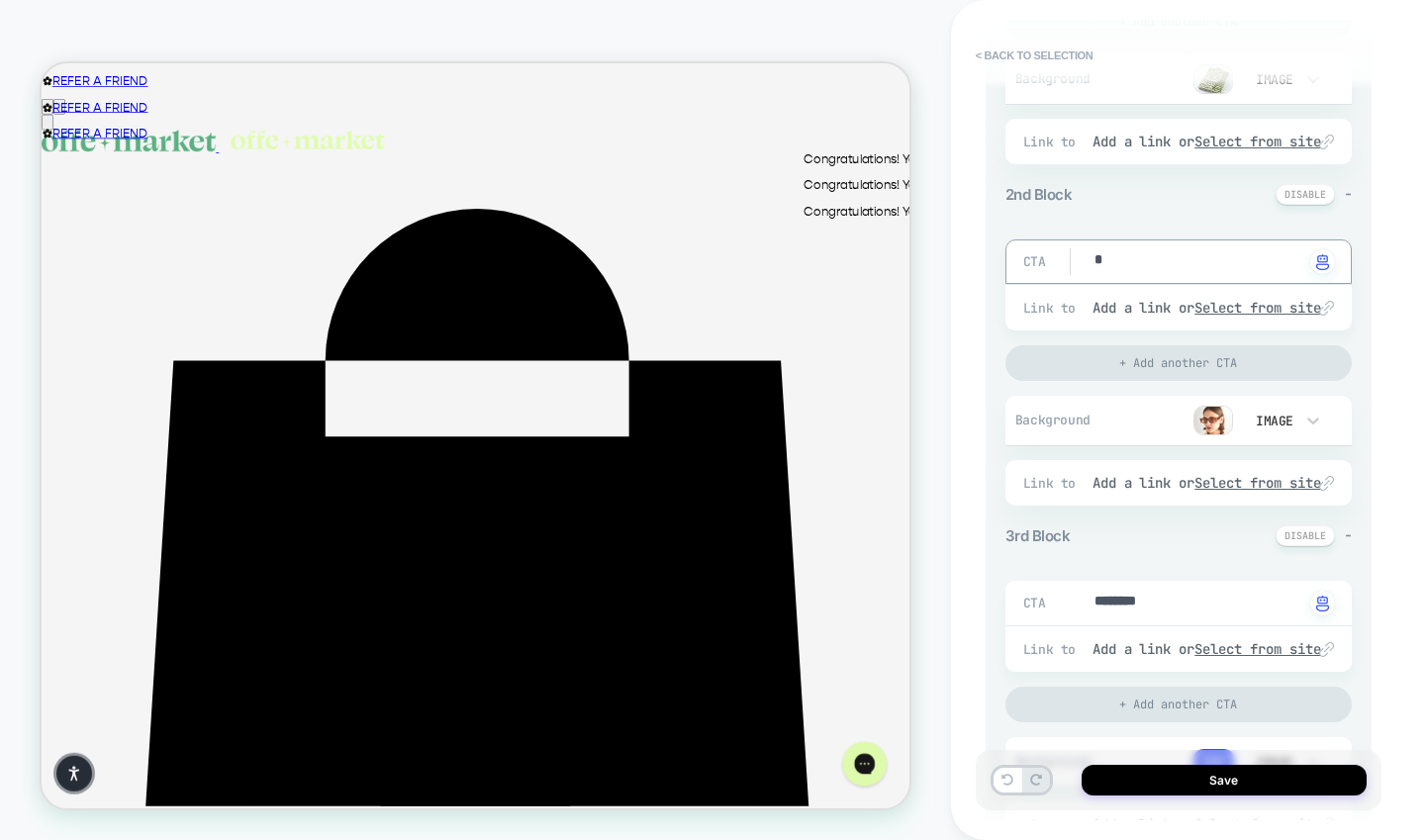 type on "*" 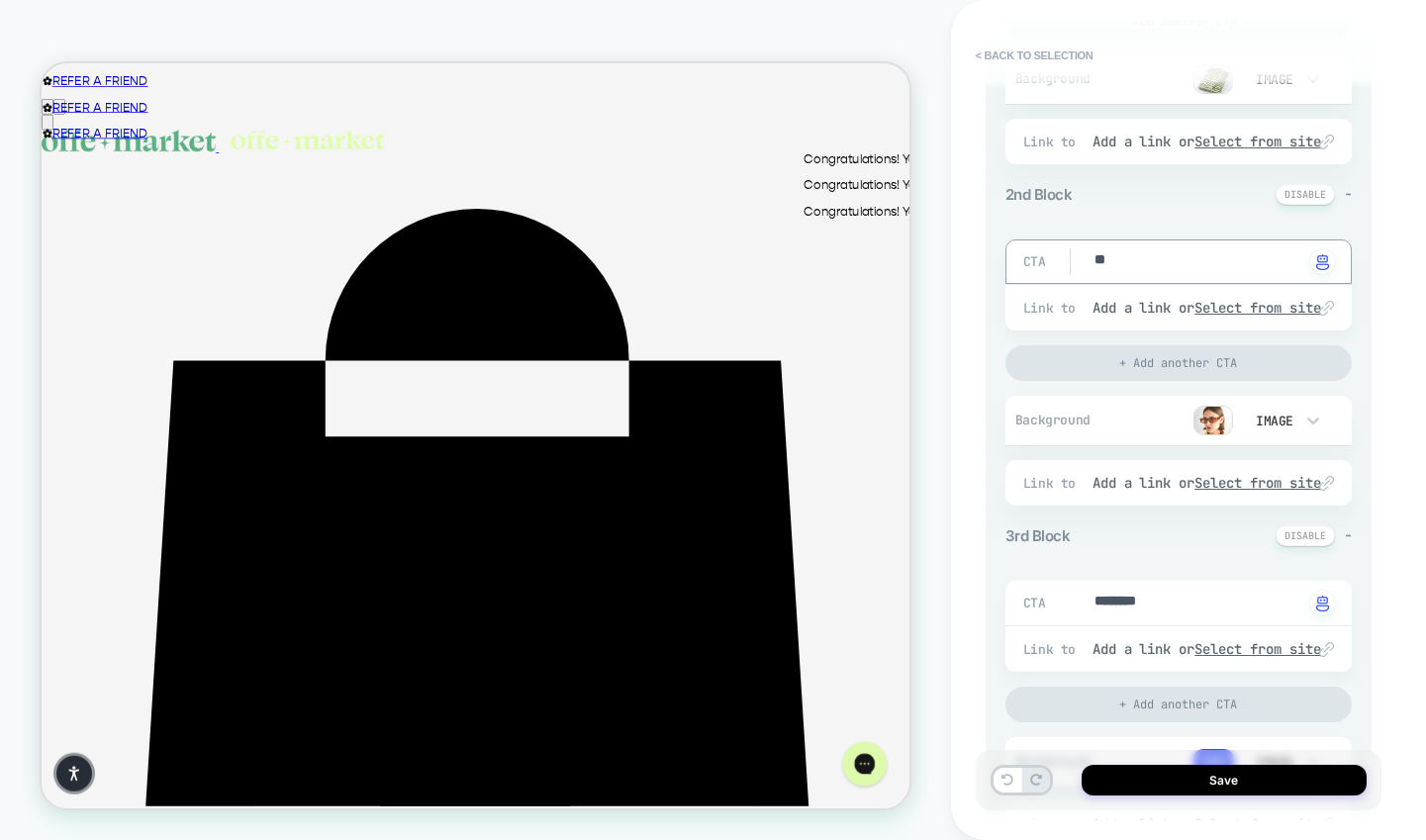 type on "*" 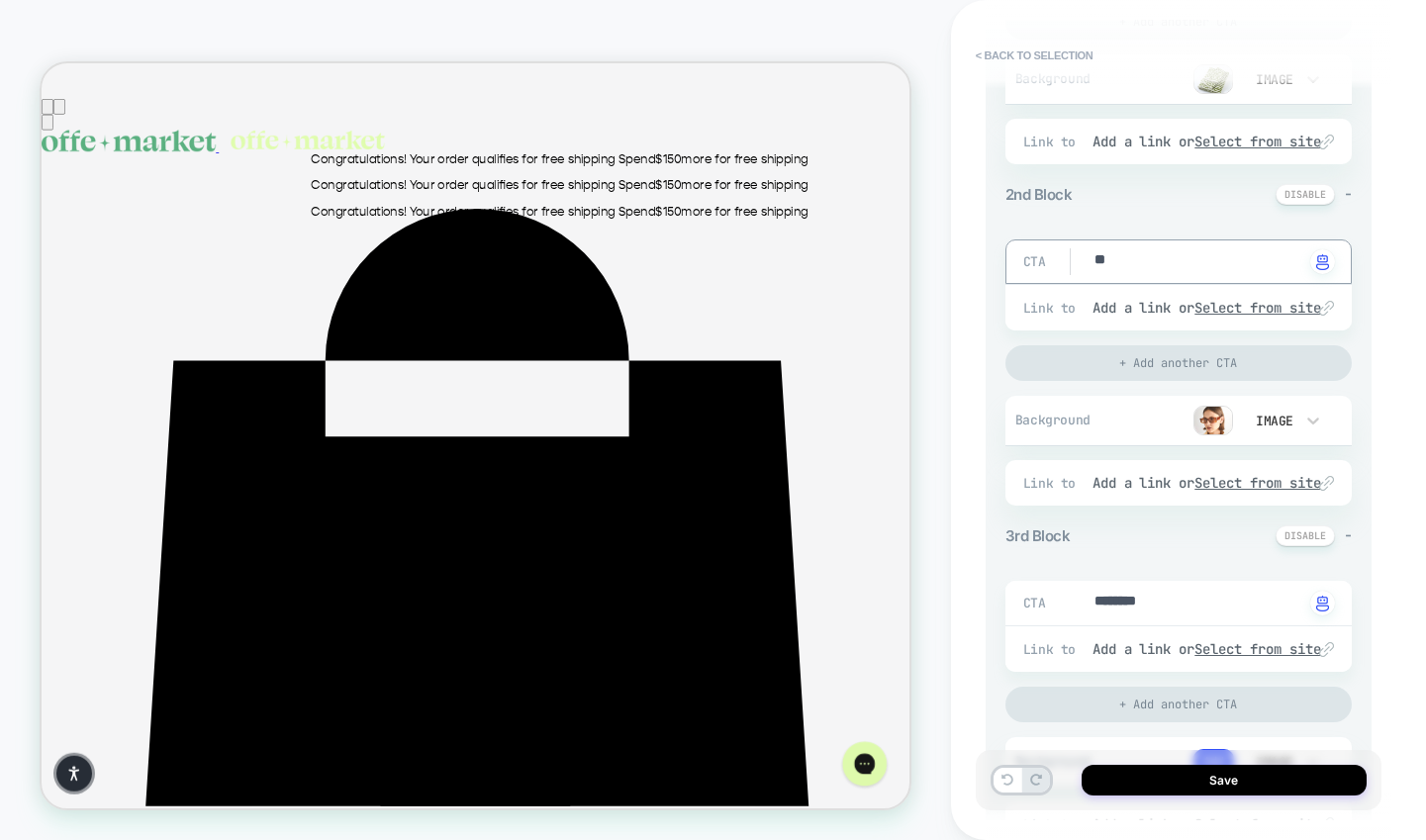 type on "***" 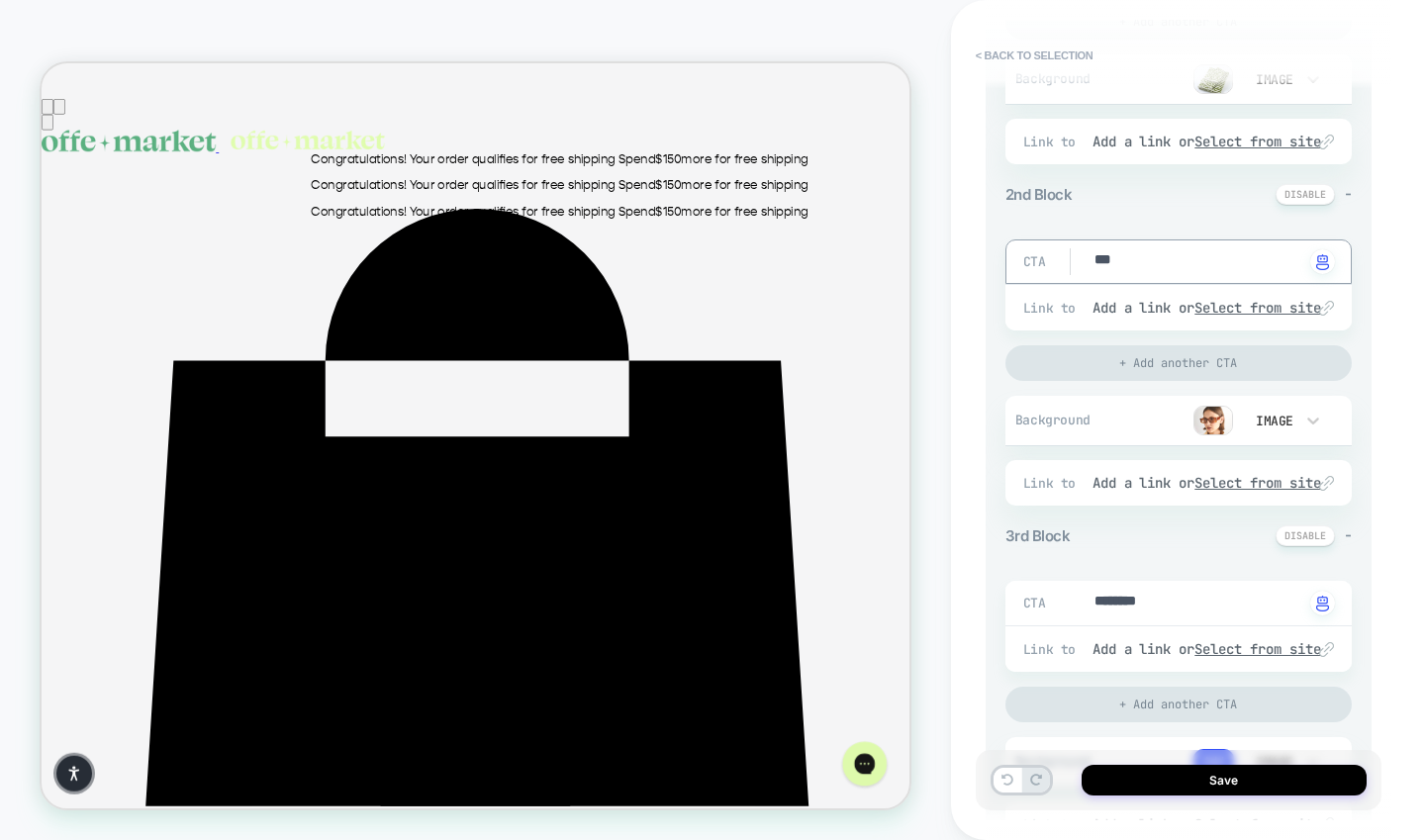 type on "*" 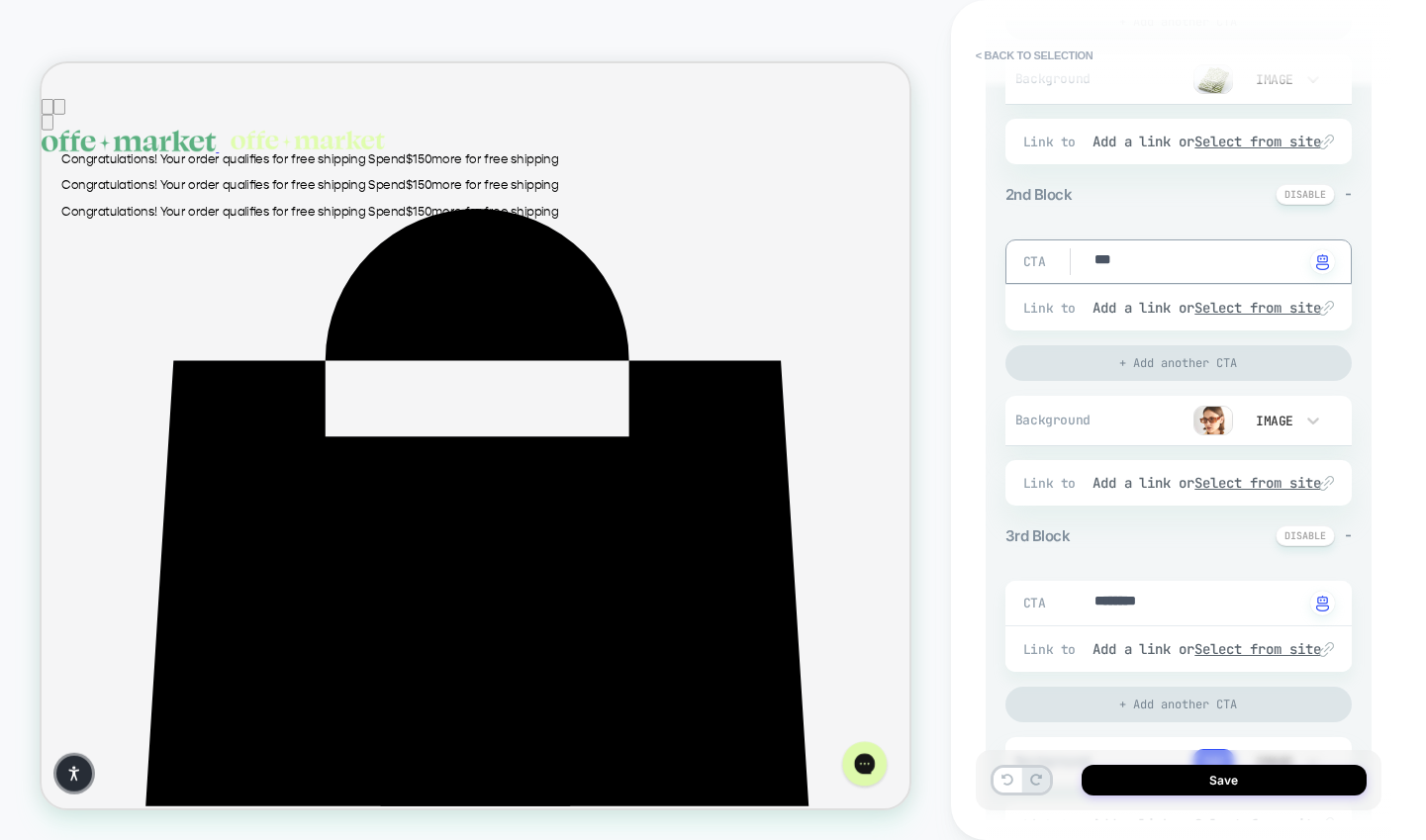 type on "****" 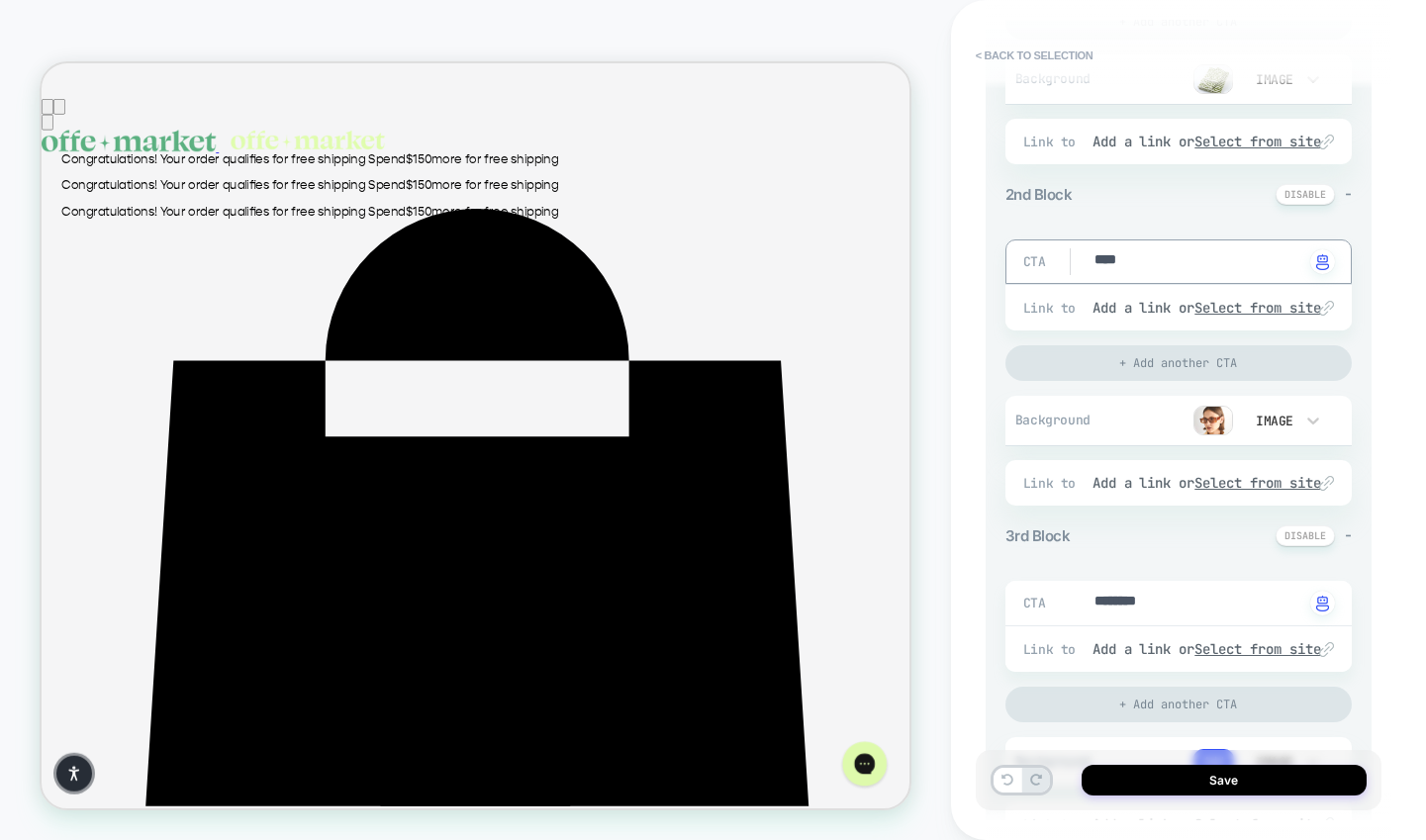 type on "*" 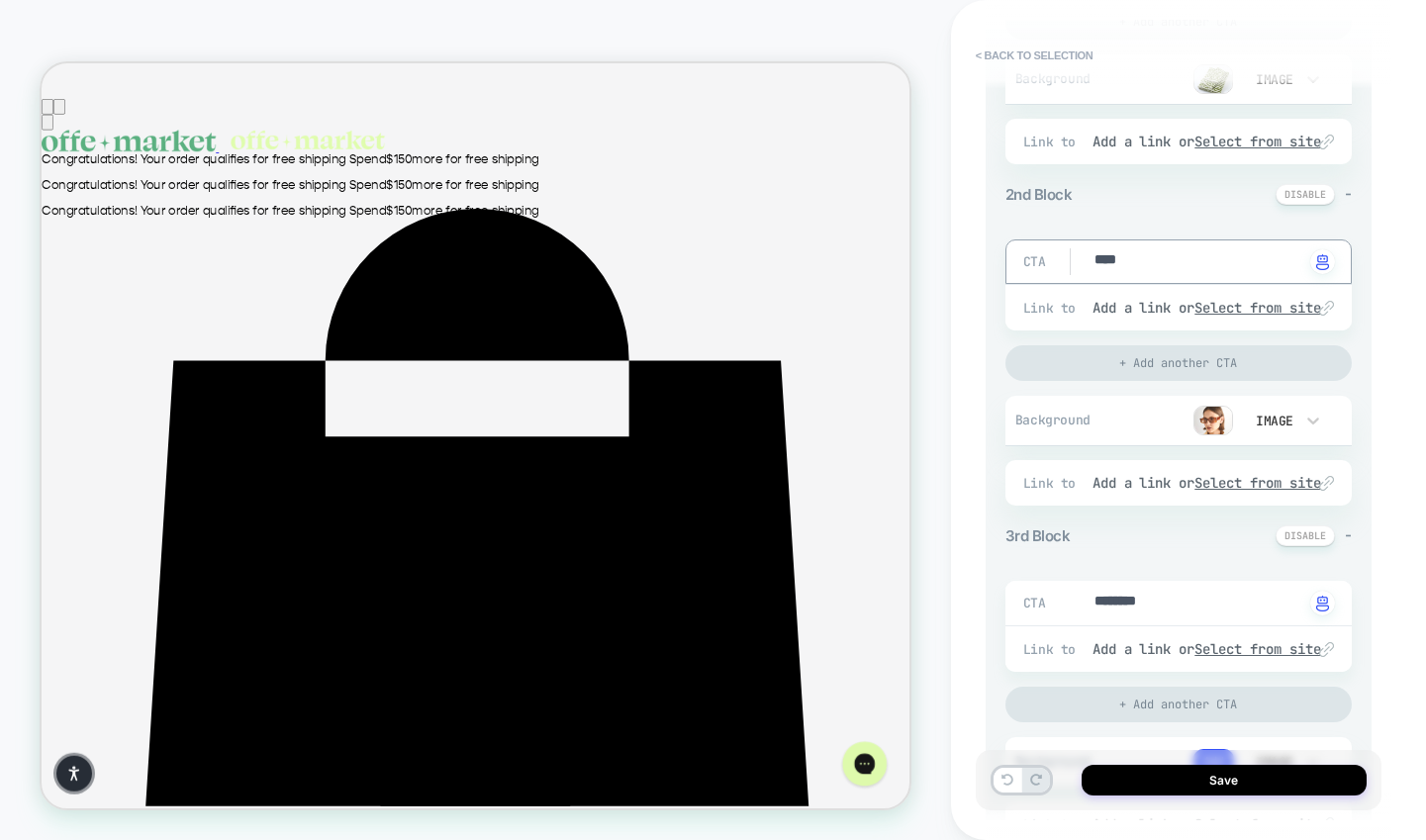type on "***" 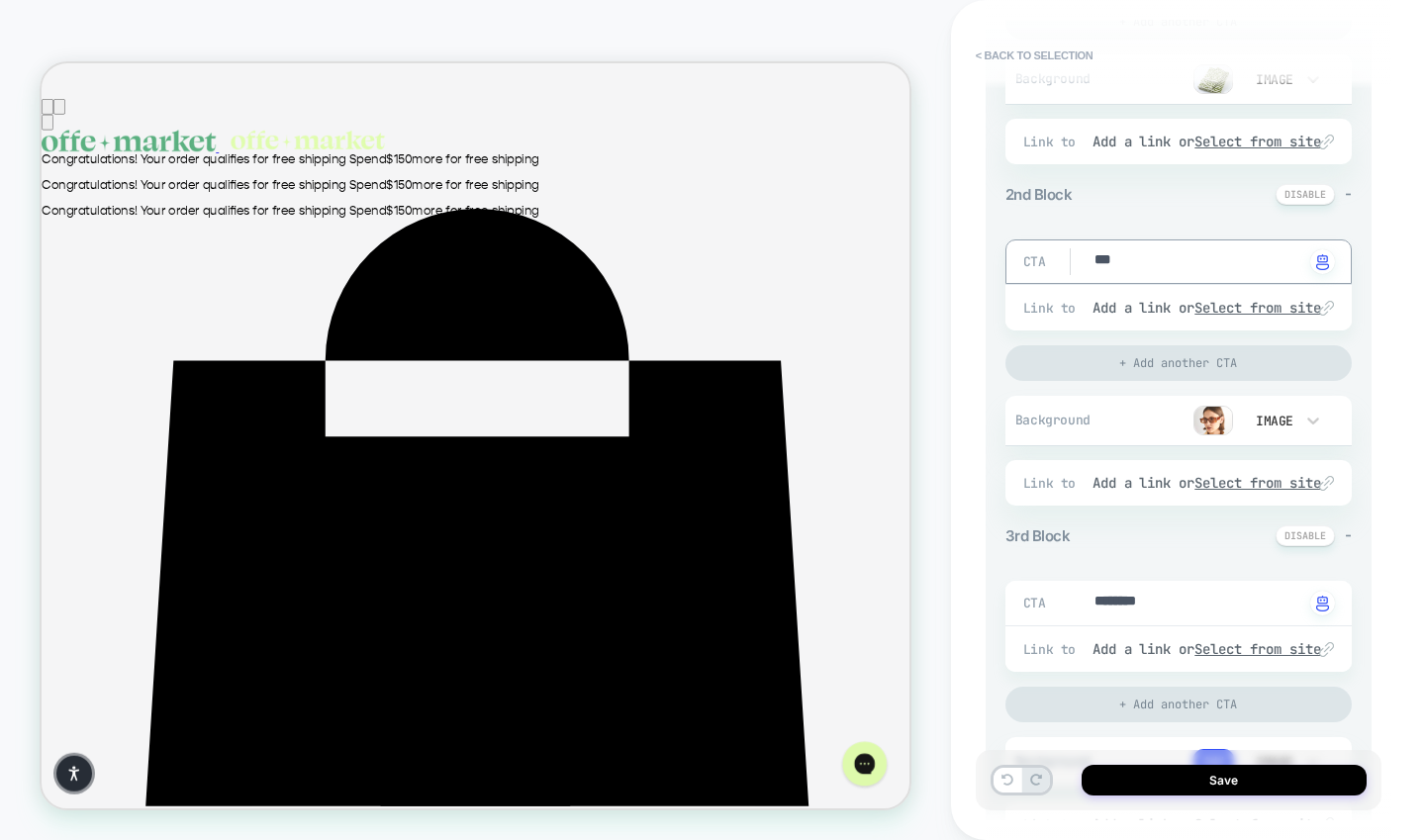 type on "*" 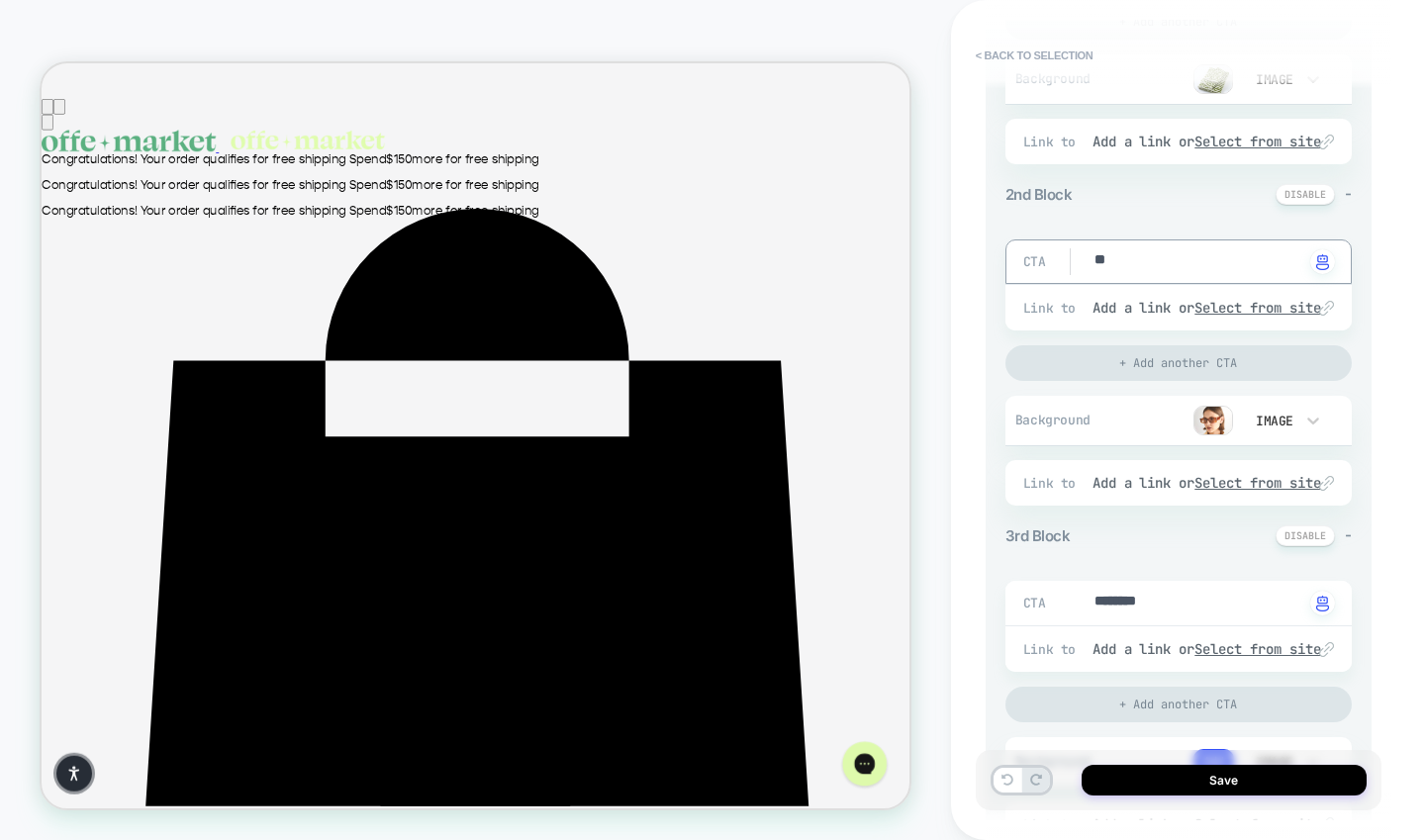 type on "*" 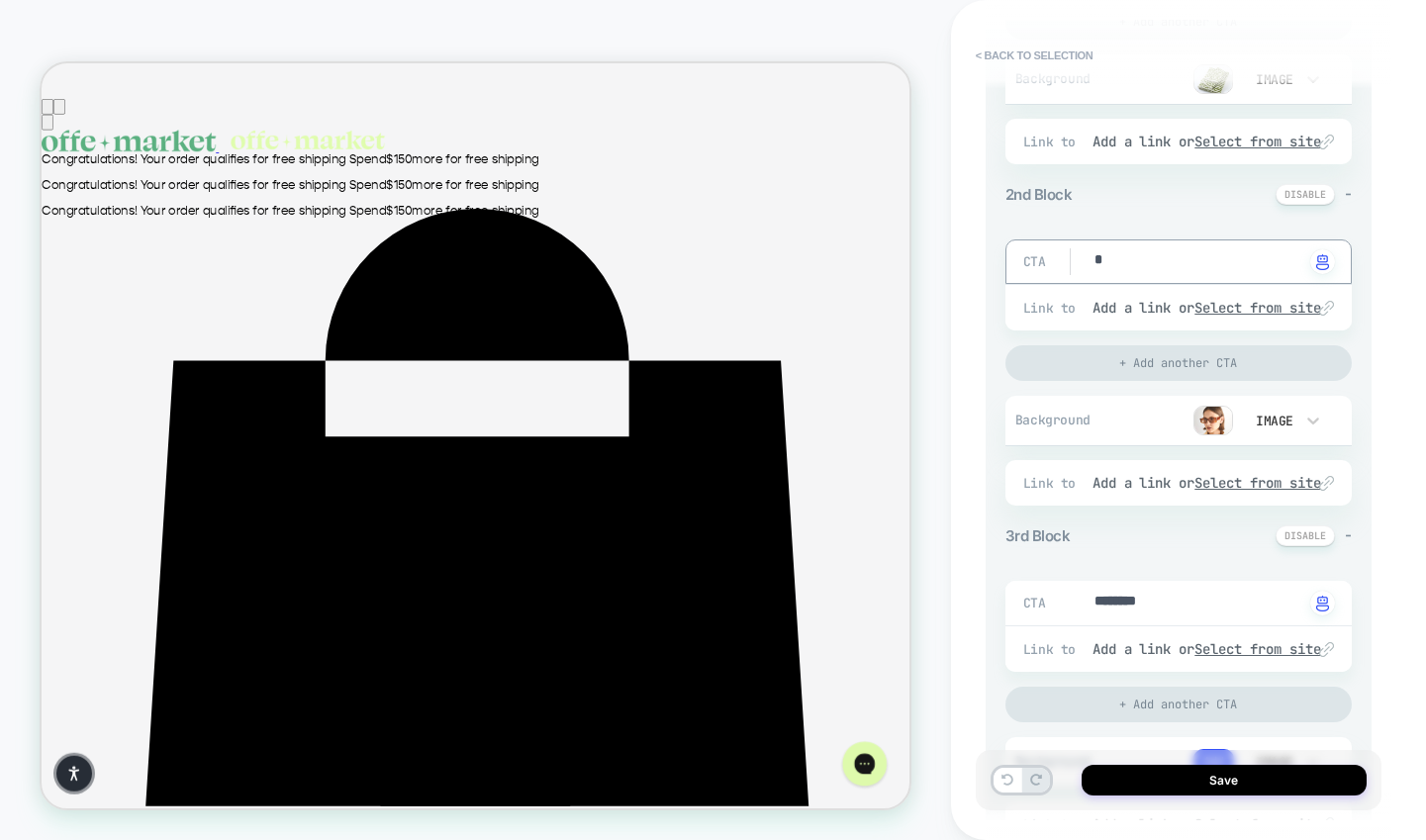 type on "*" 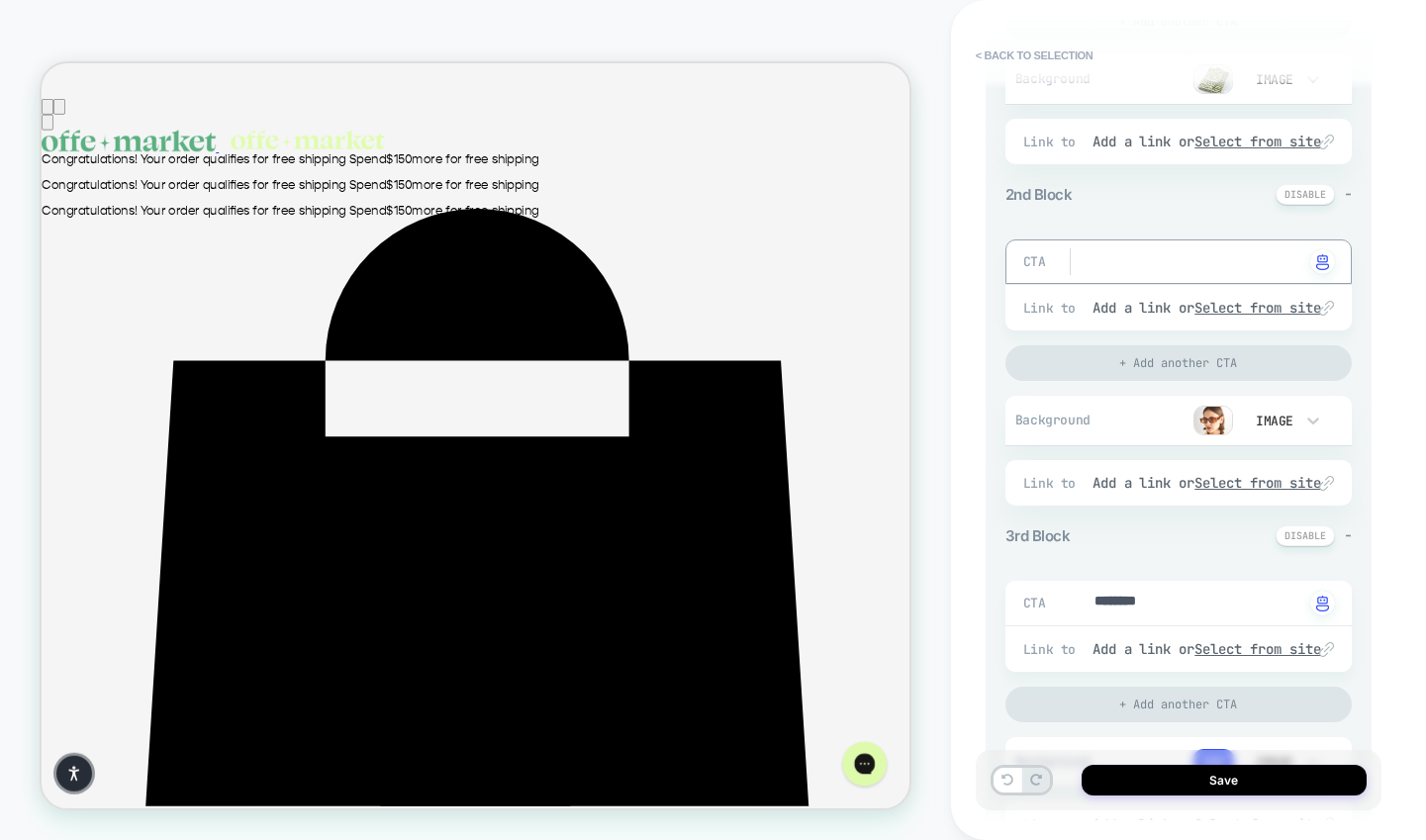 type on "*" 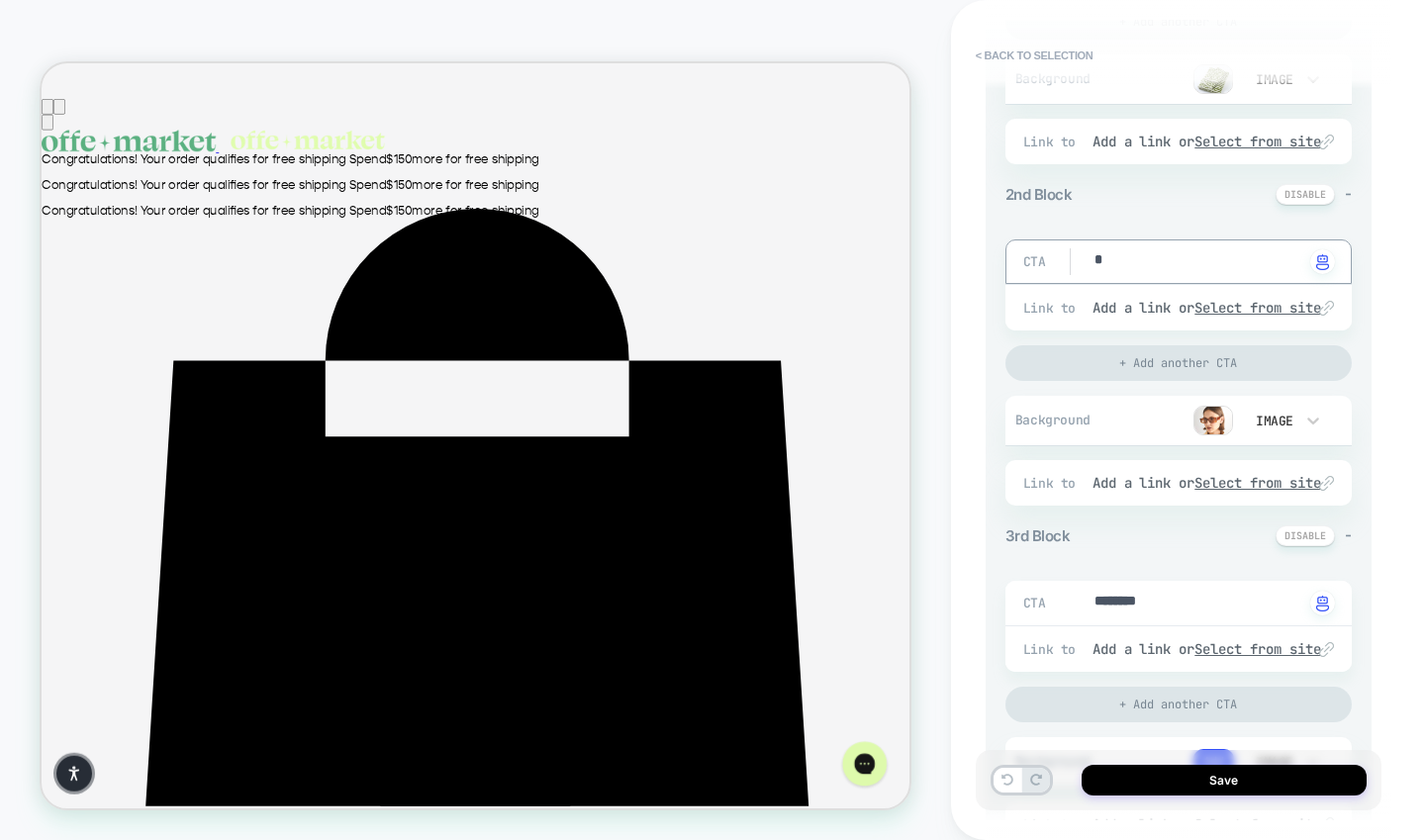 type on "**" 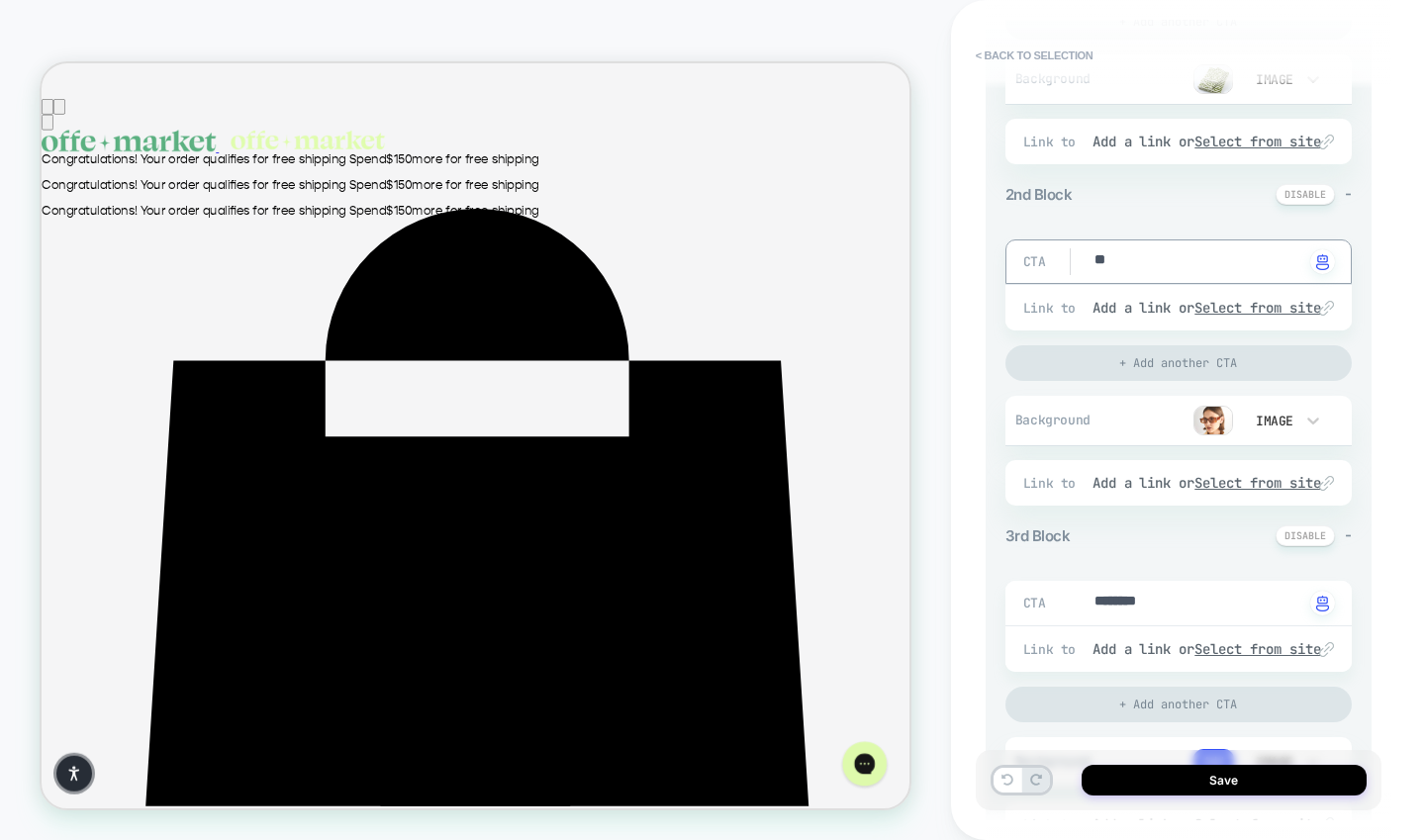 type on "*" 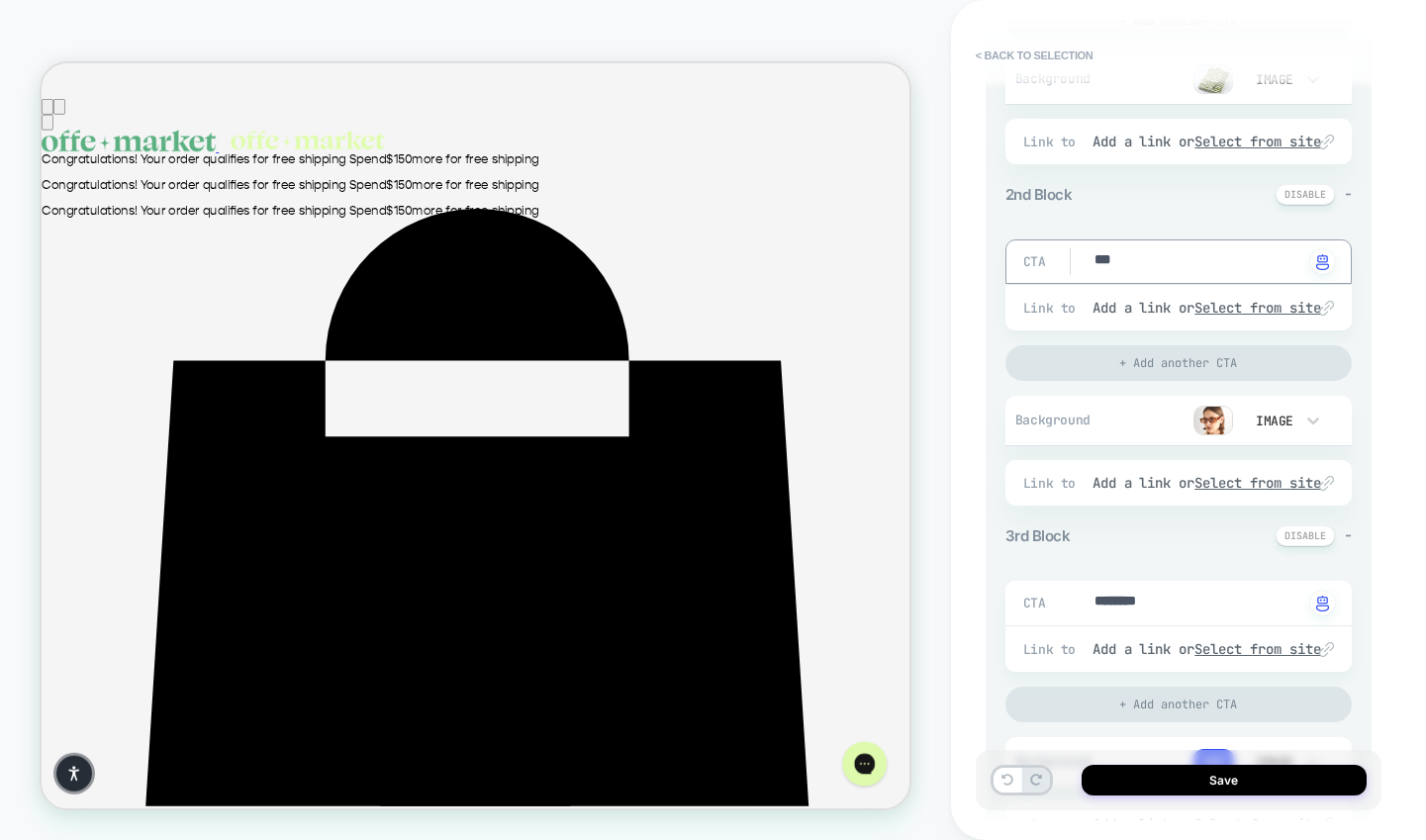 type on "****" 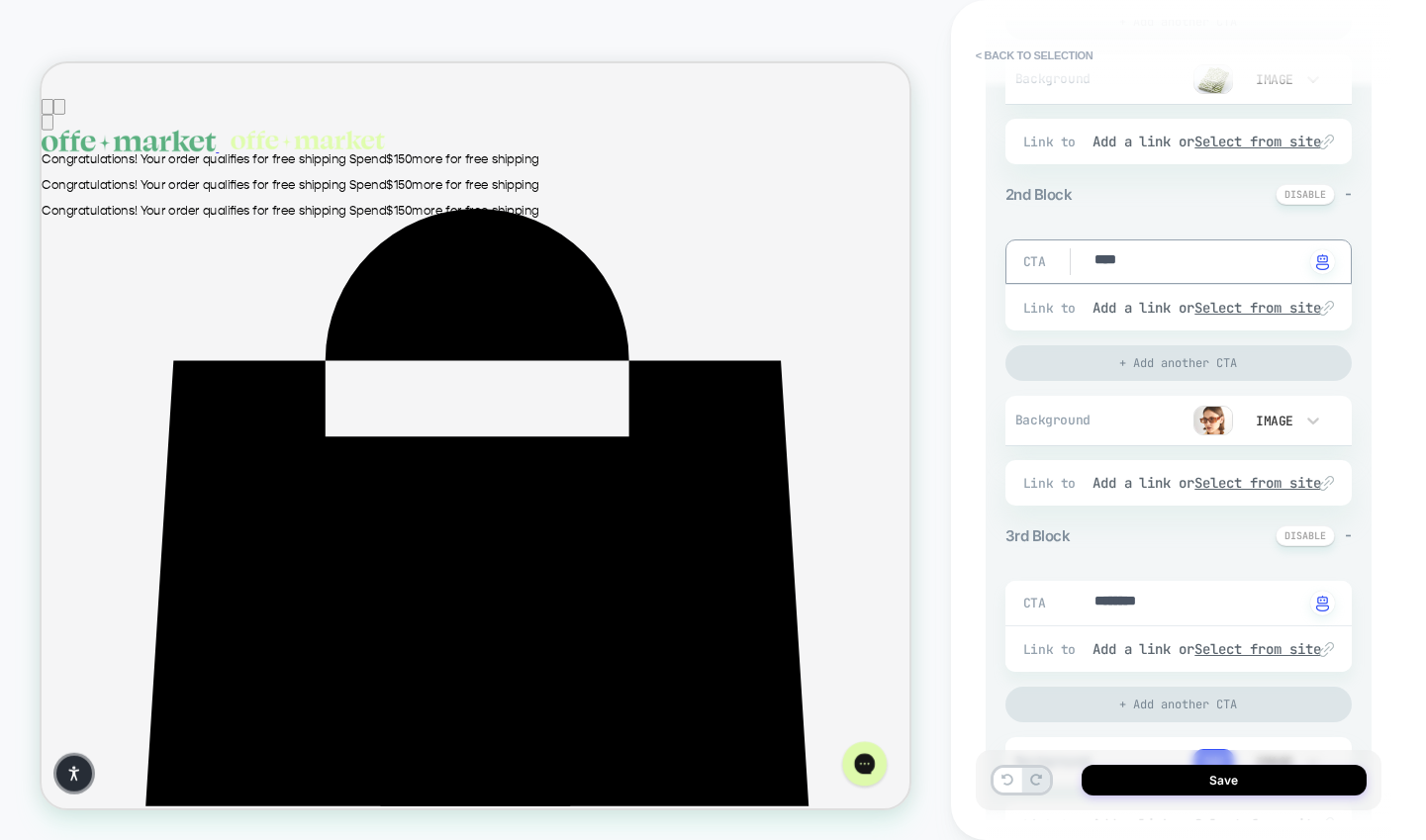 type on "*" 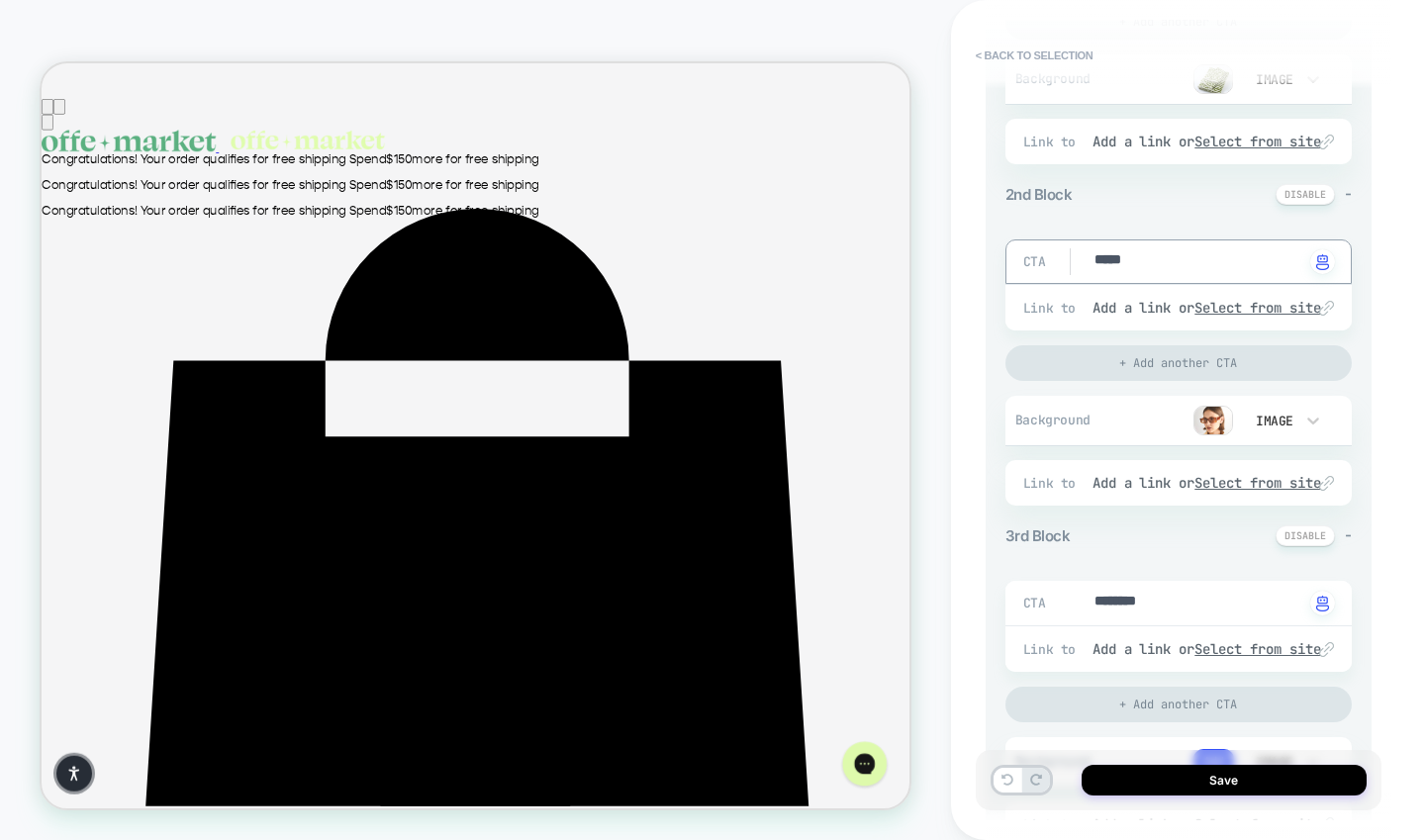 type on "*" 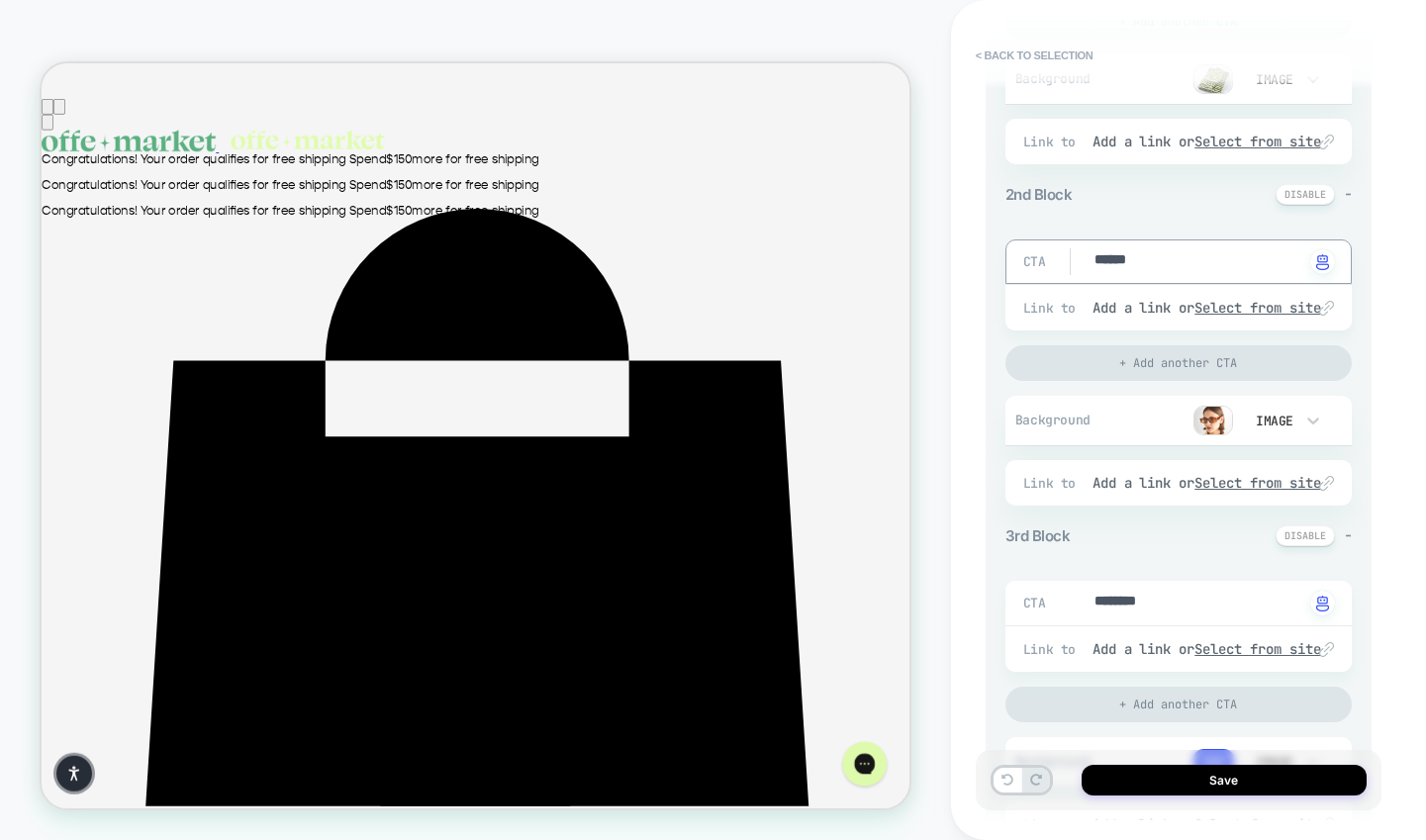 type on "*******" 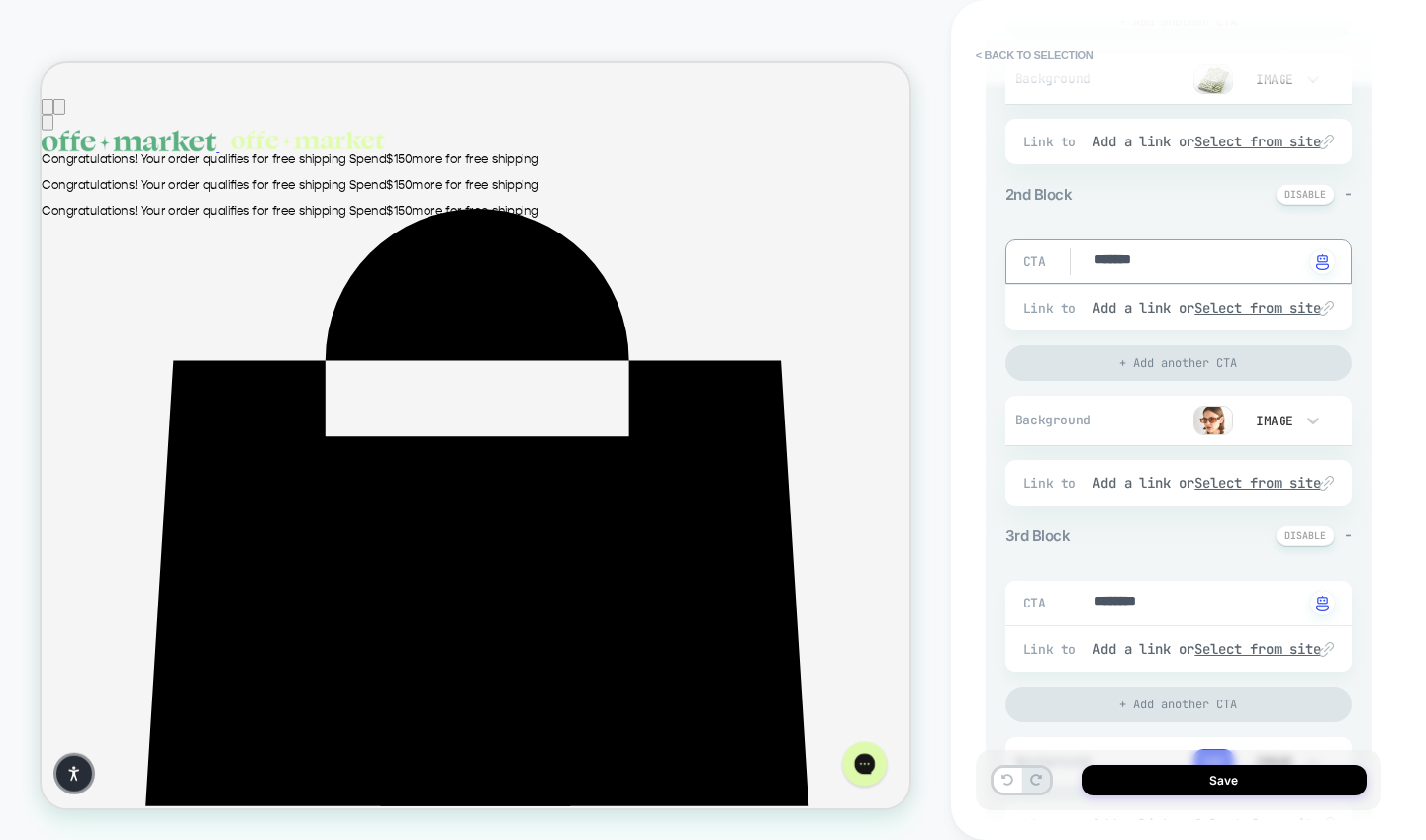 type on "*" 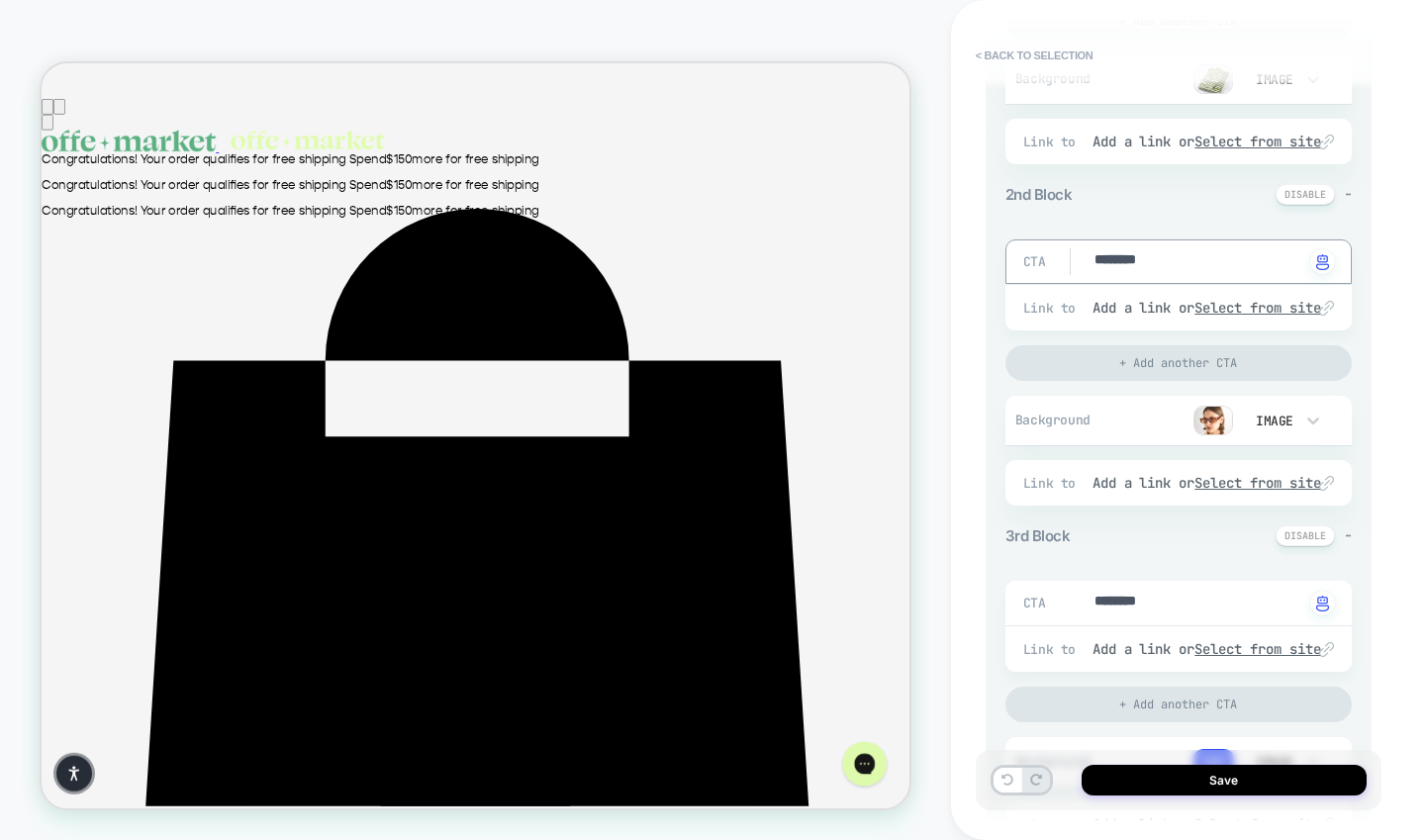 type on "*" 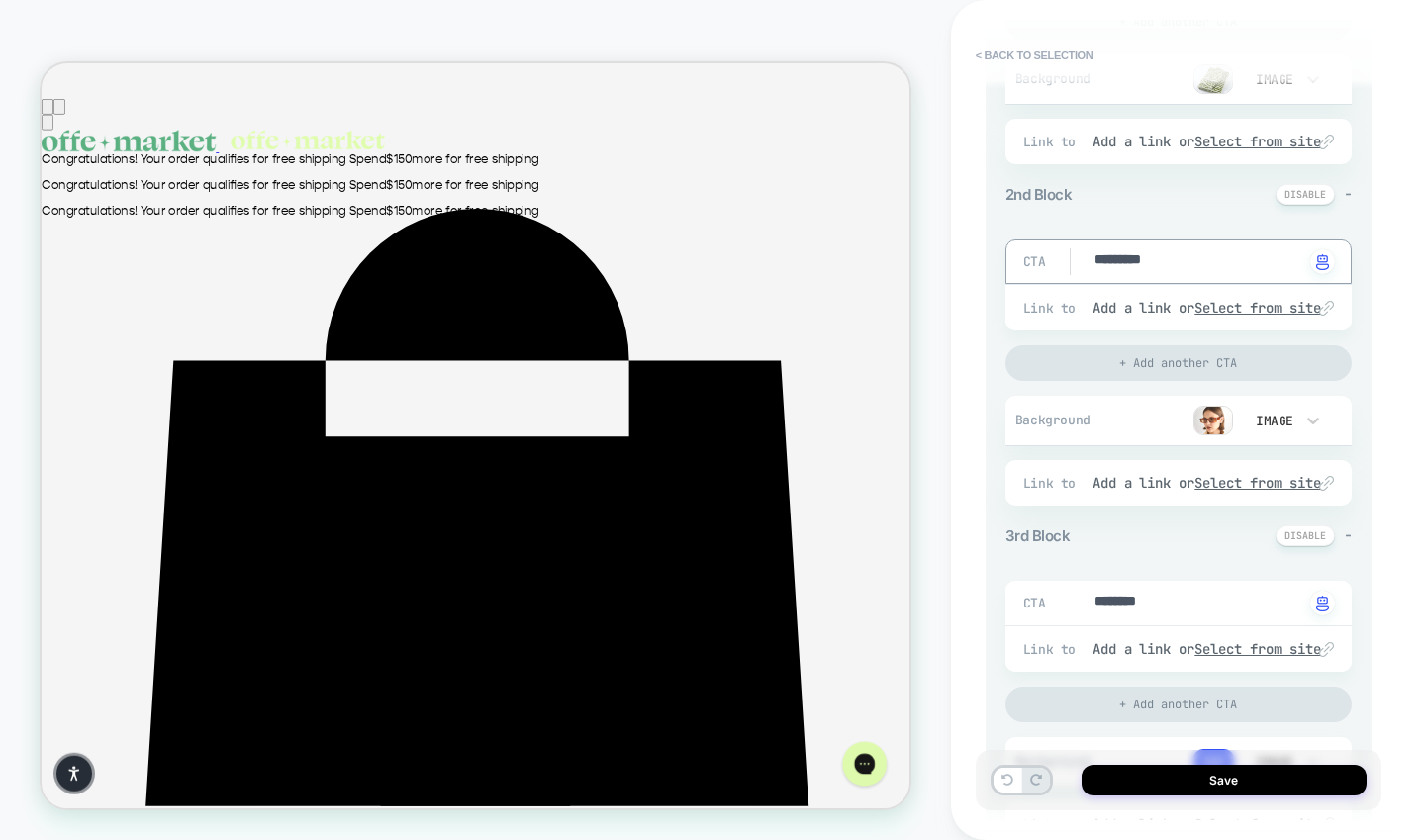 type on "**********" 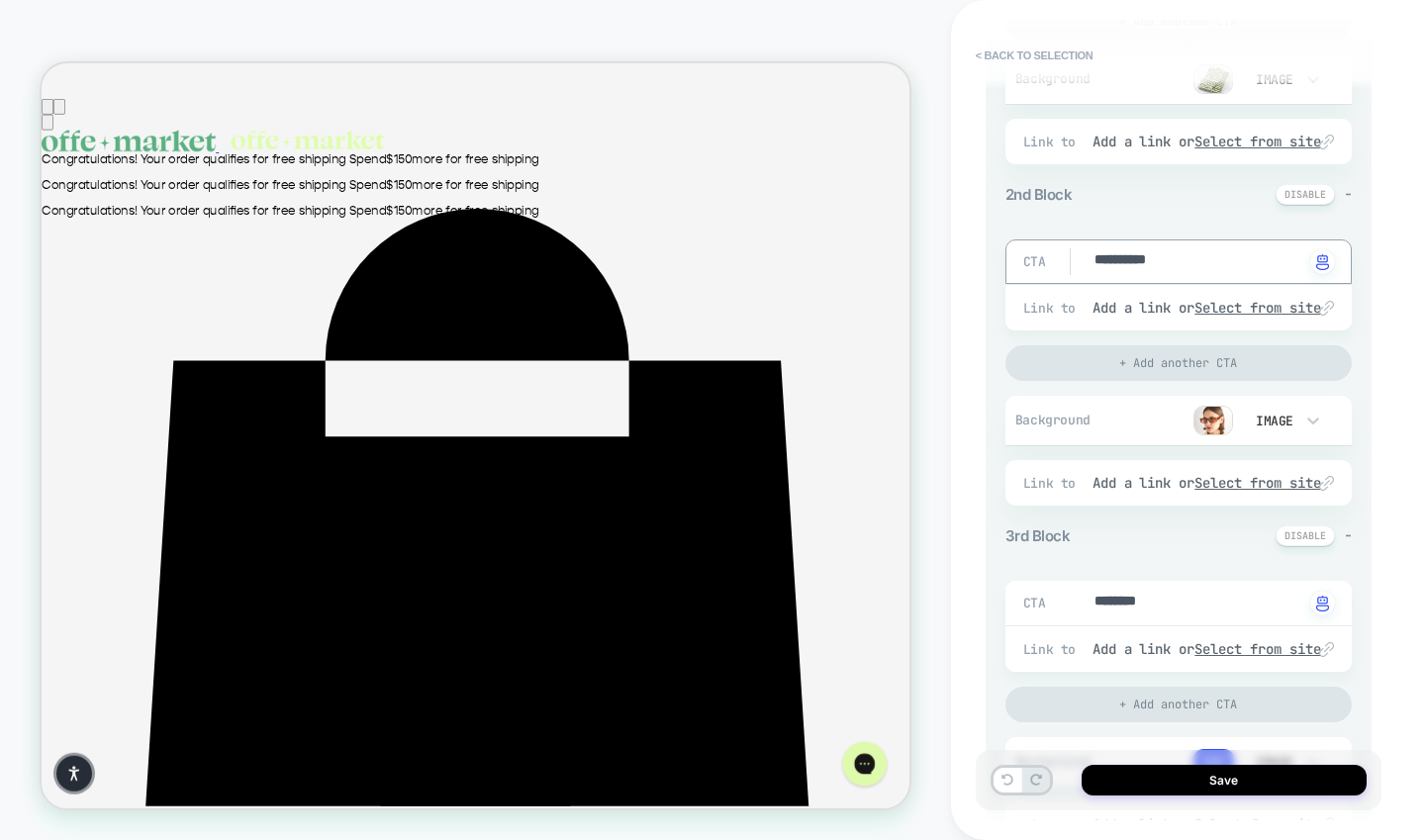 type on "*" 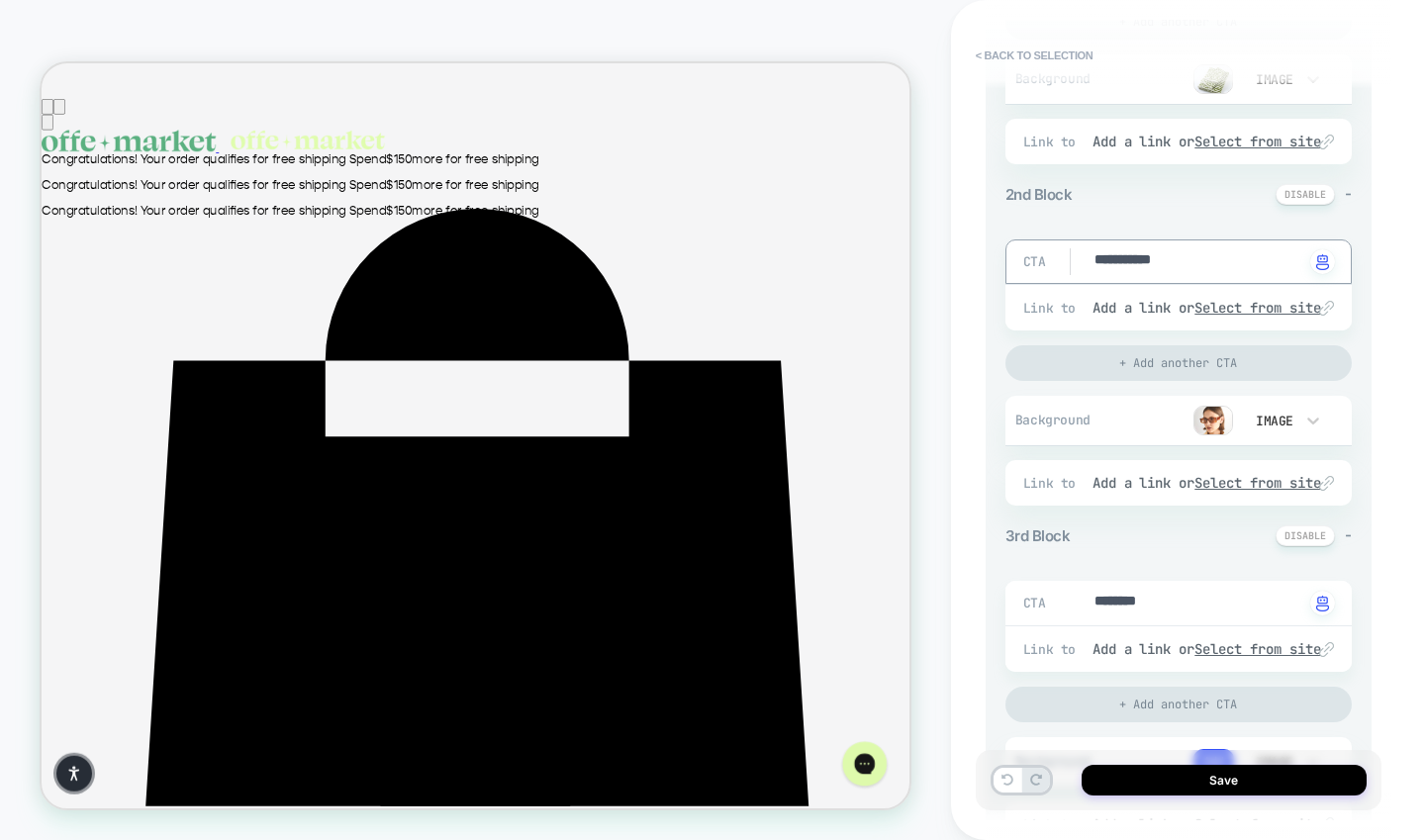 type on "*" 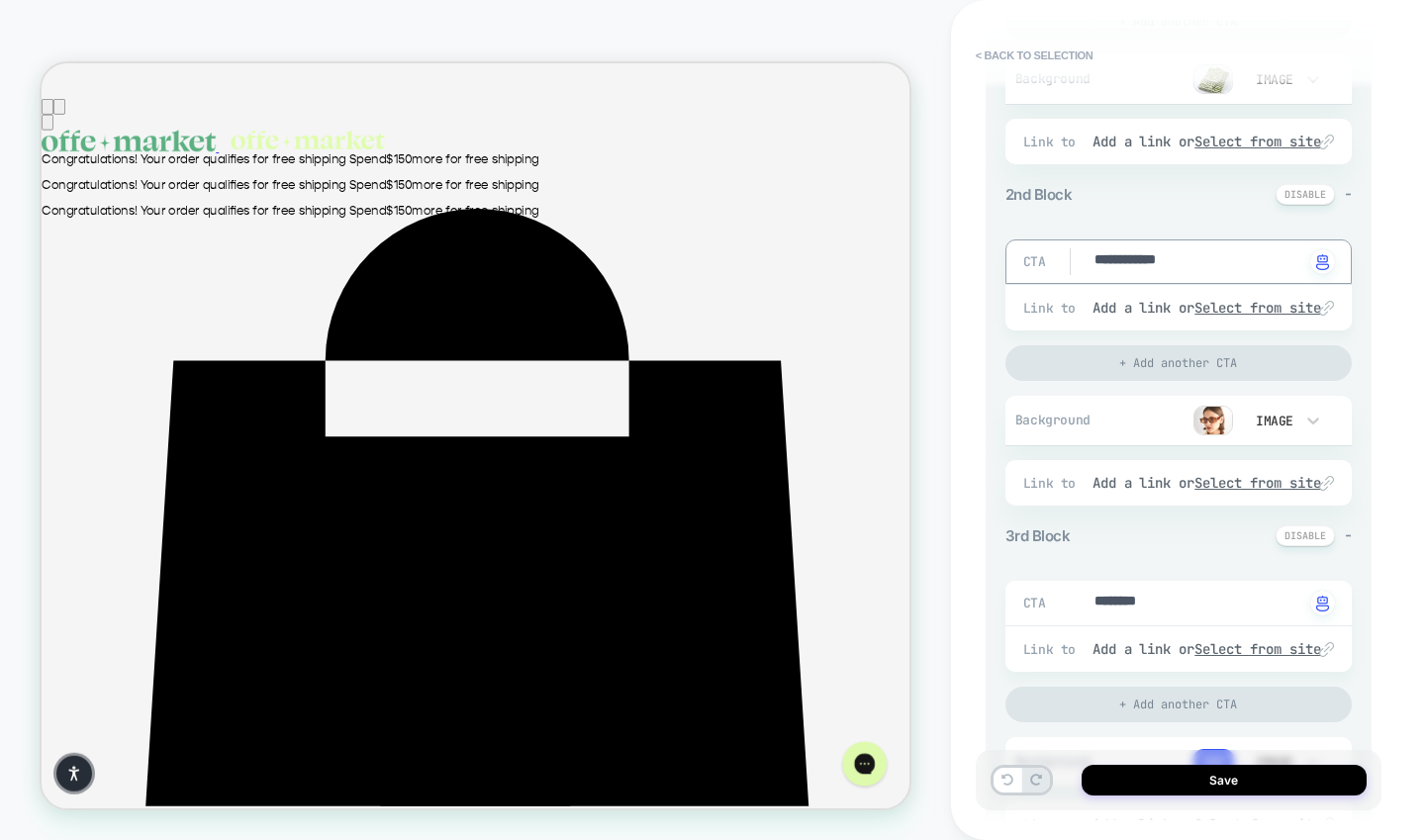 type on "*" 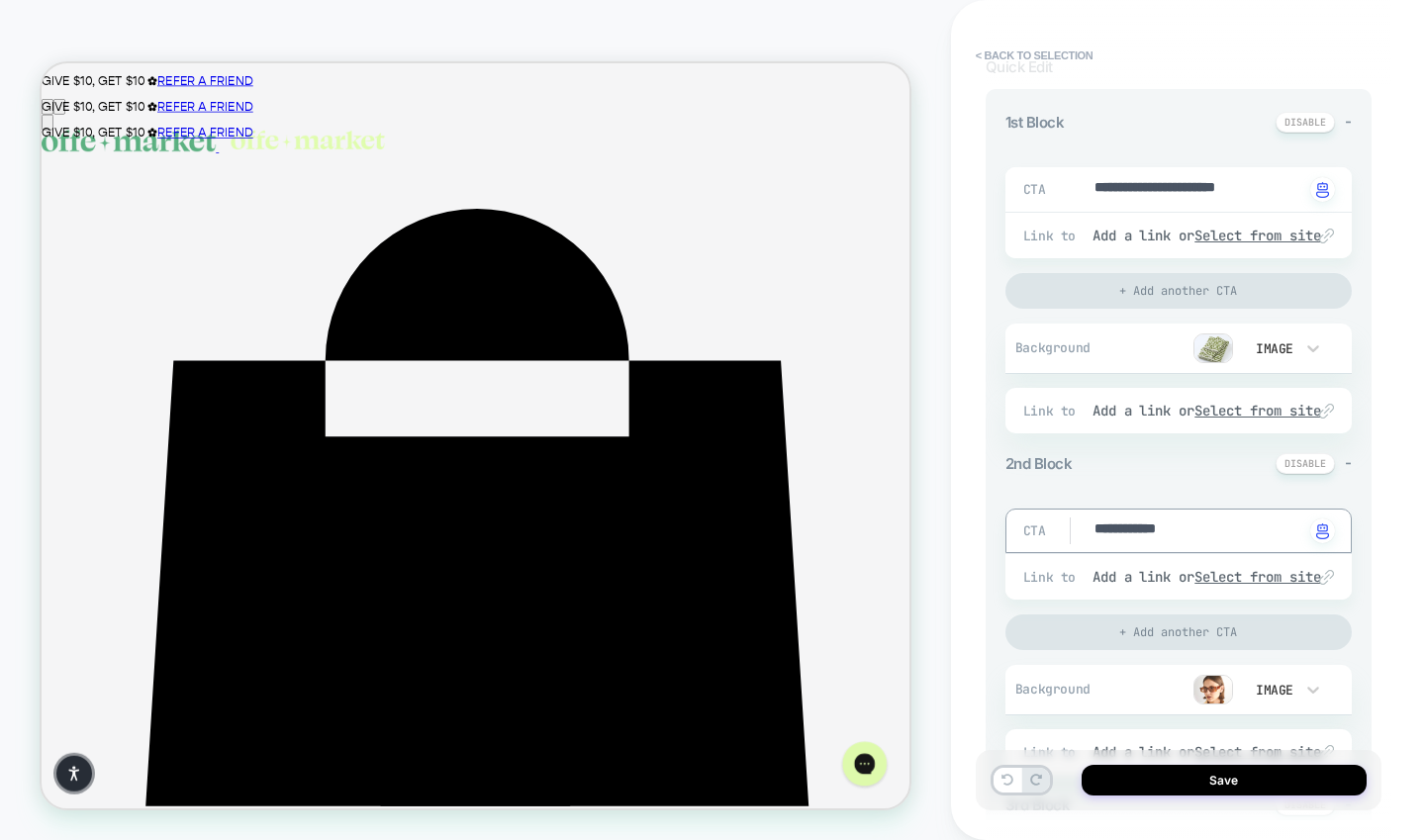 scroll, scrollTop: 248, scrollLeft: 0, axis: vertical 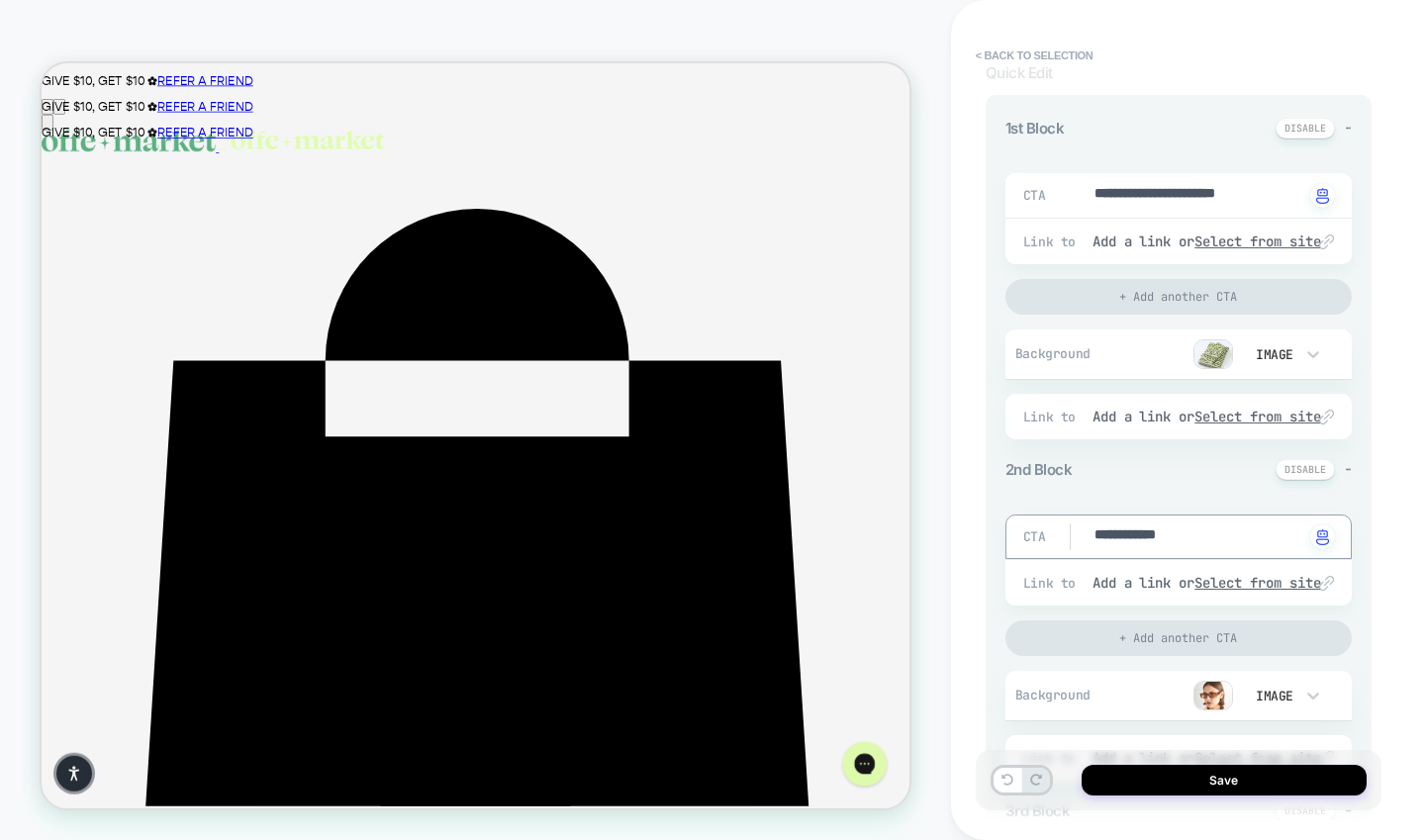 type on "**********" 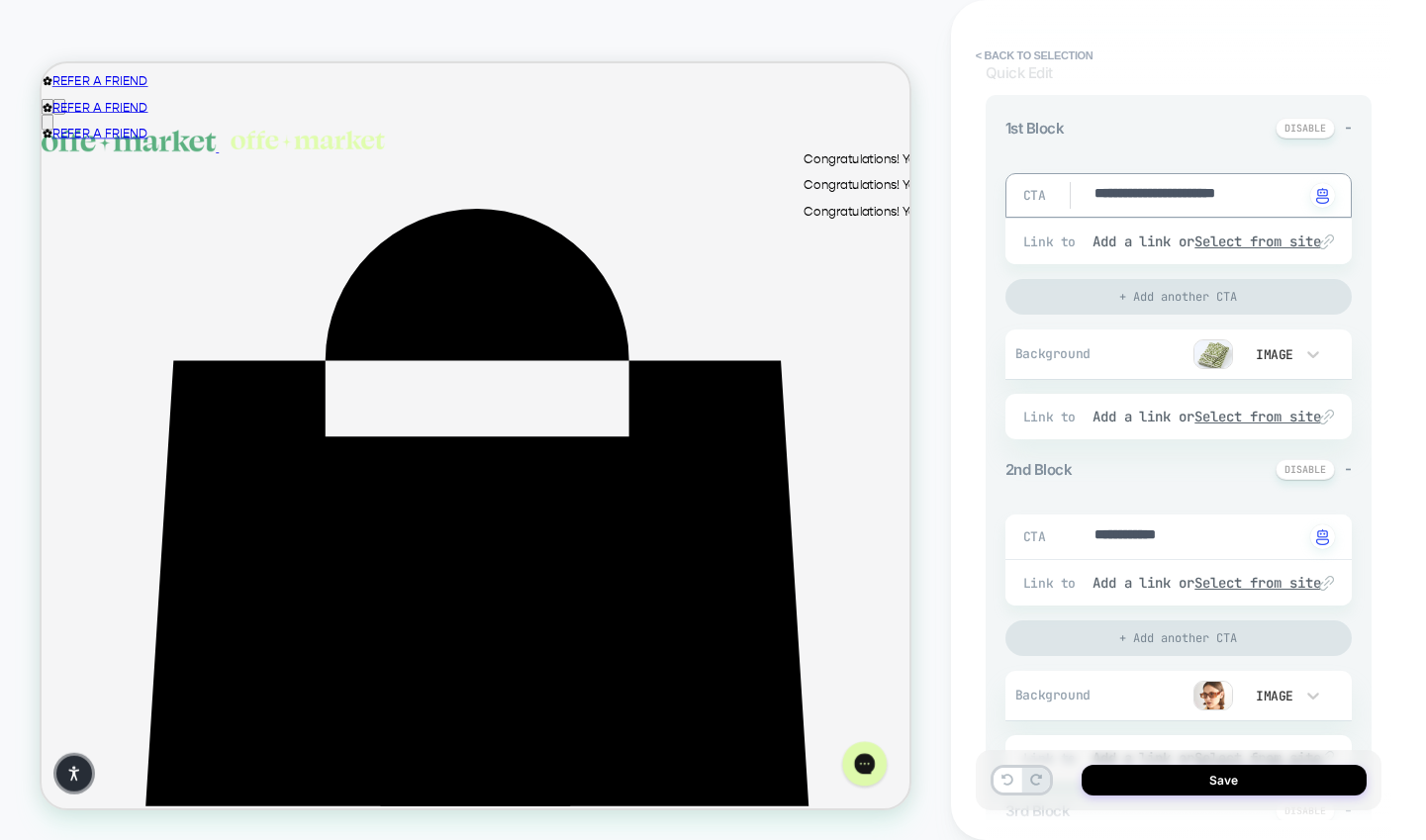 click on "**********" at bounding box center (1198, 195) 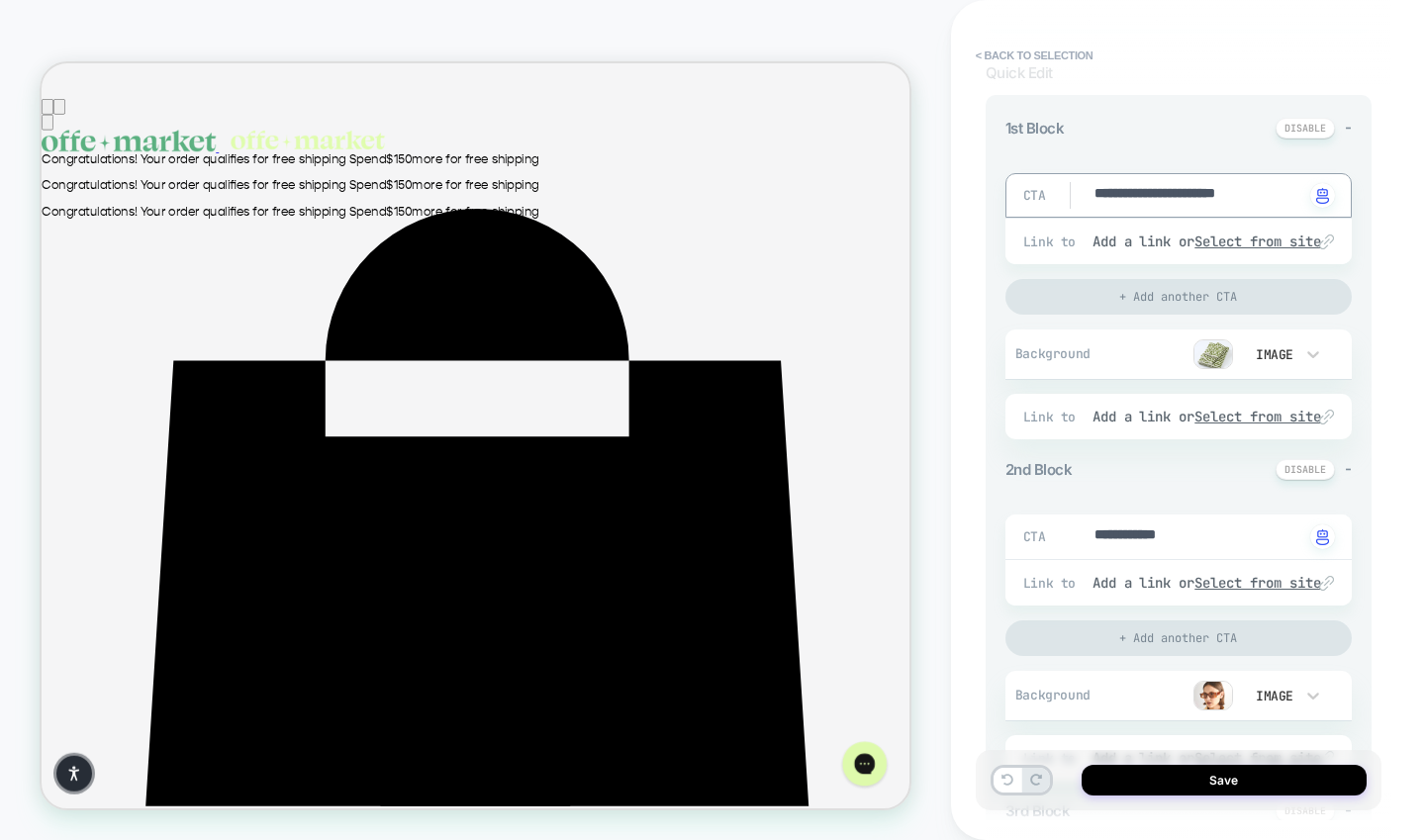 click on "**********" at bounding box center [1198, 195] 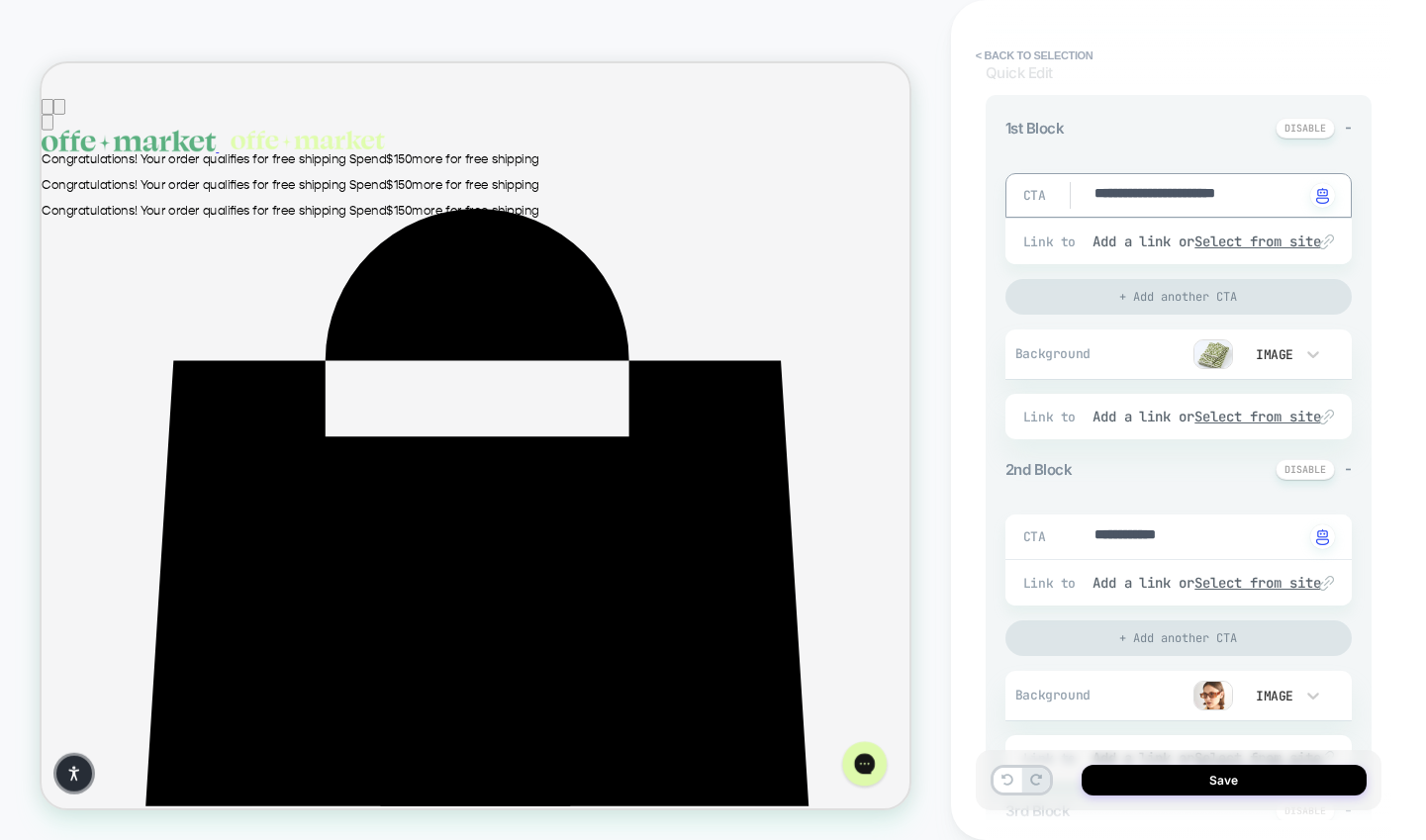 type on "**********" 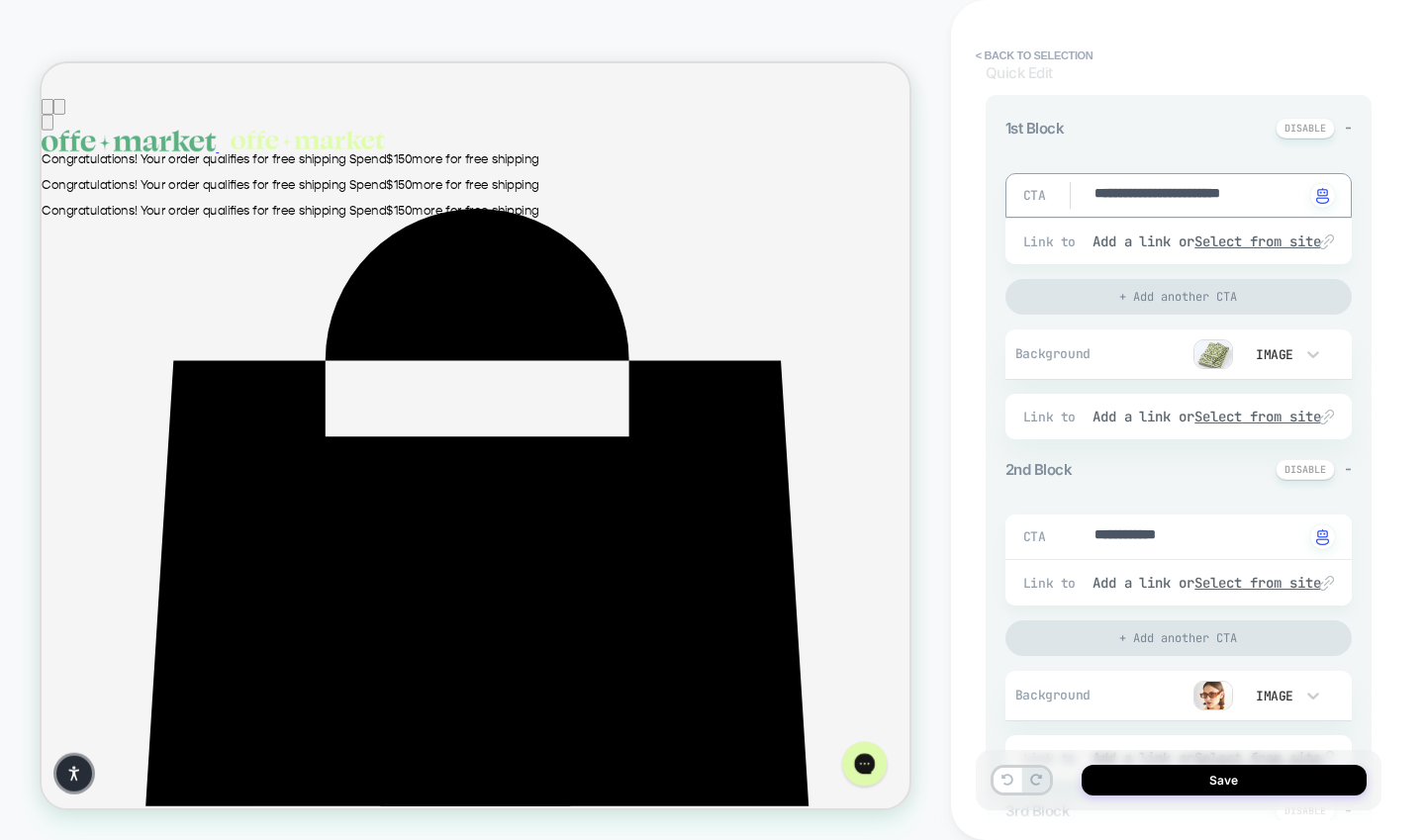 type on "*" 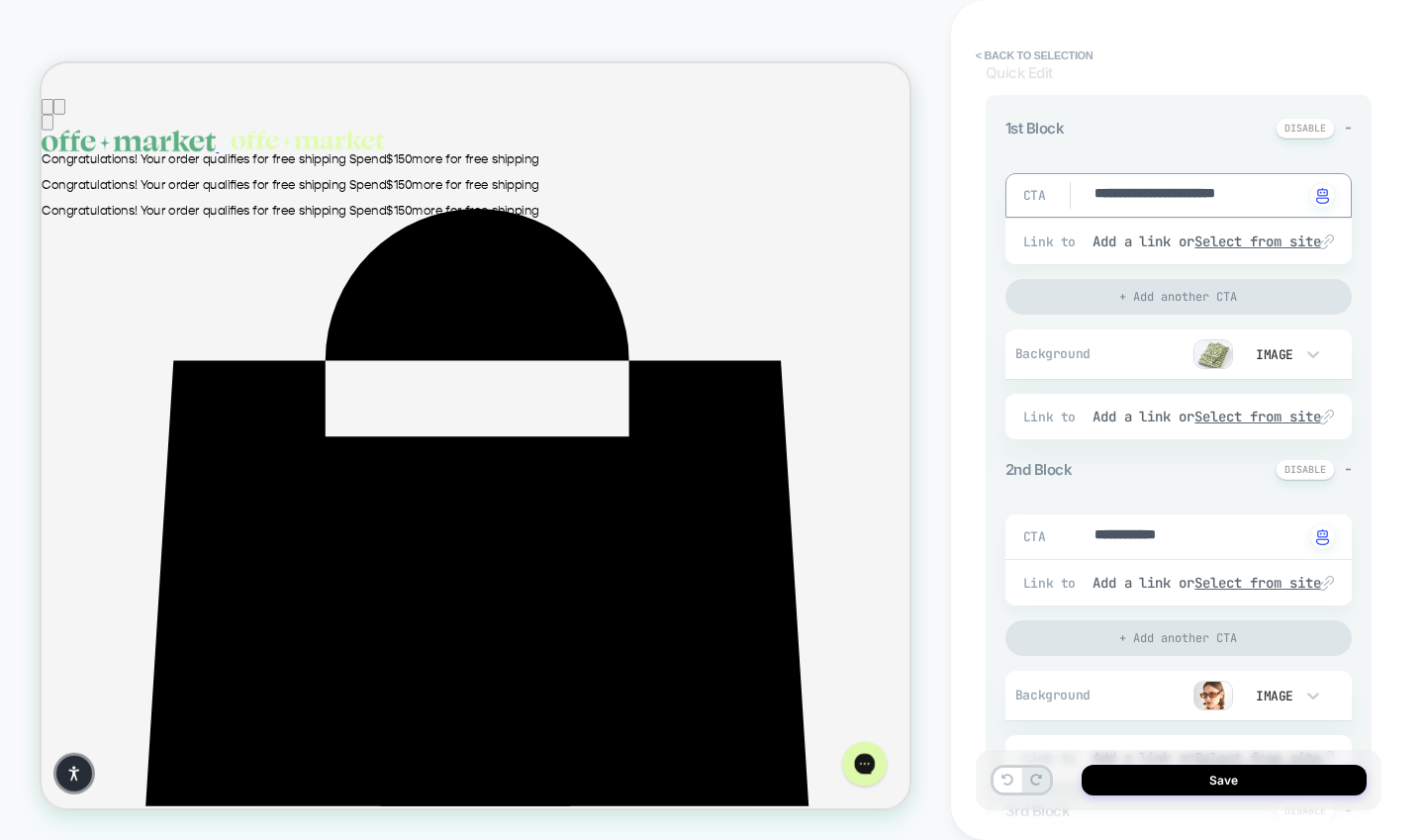 type on "*" 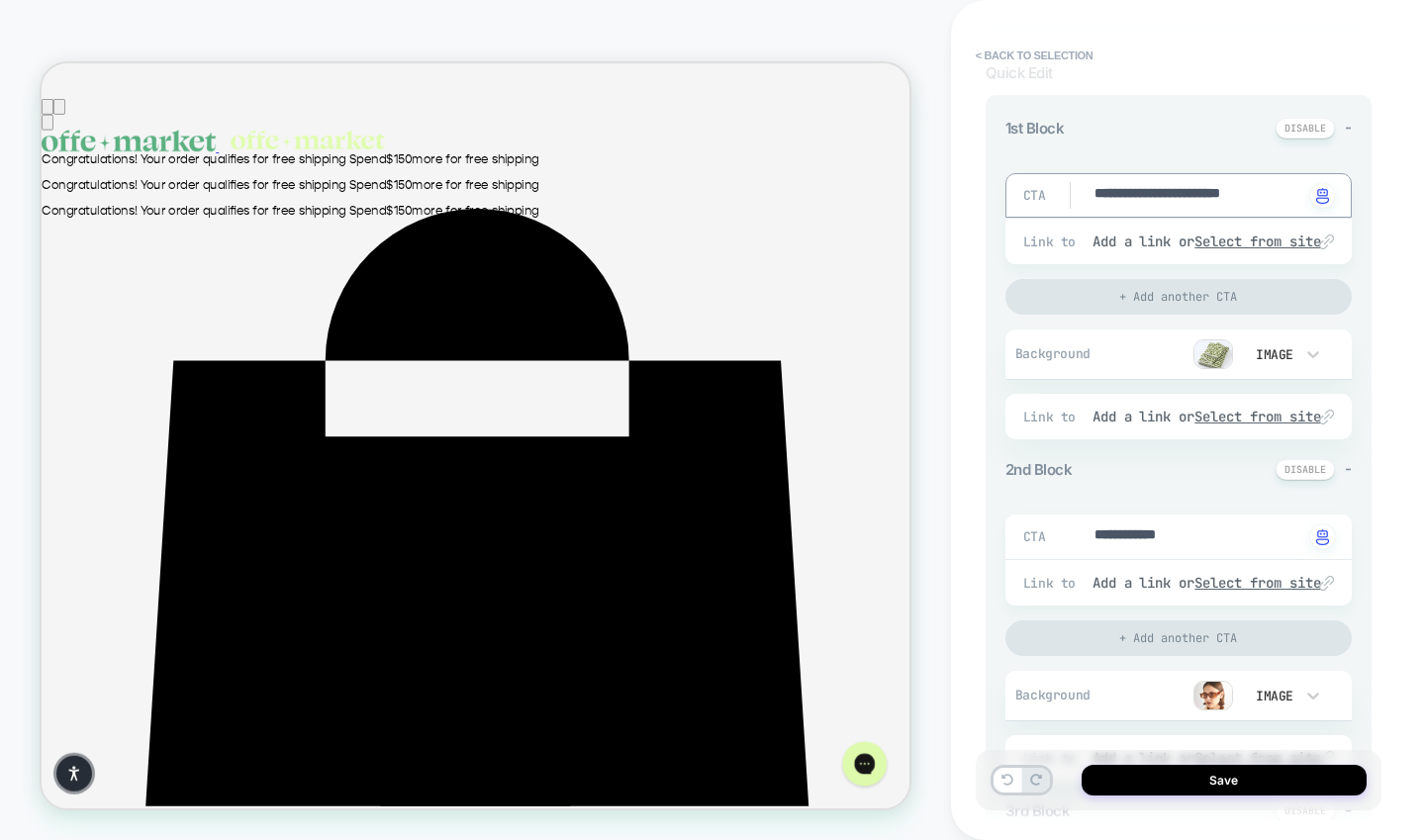 type on "**********" 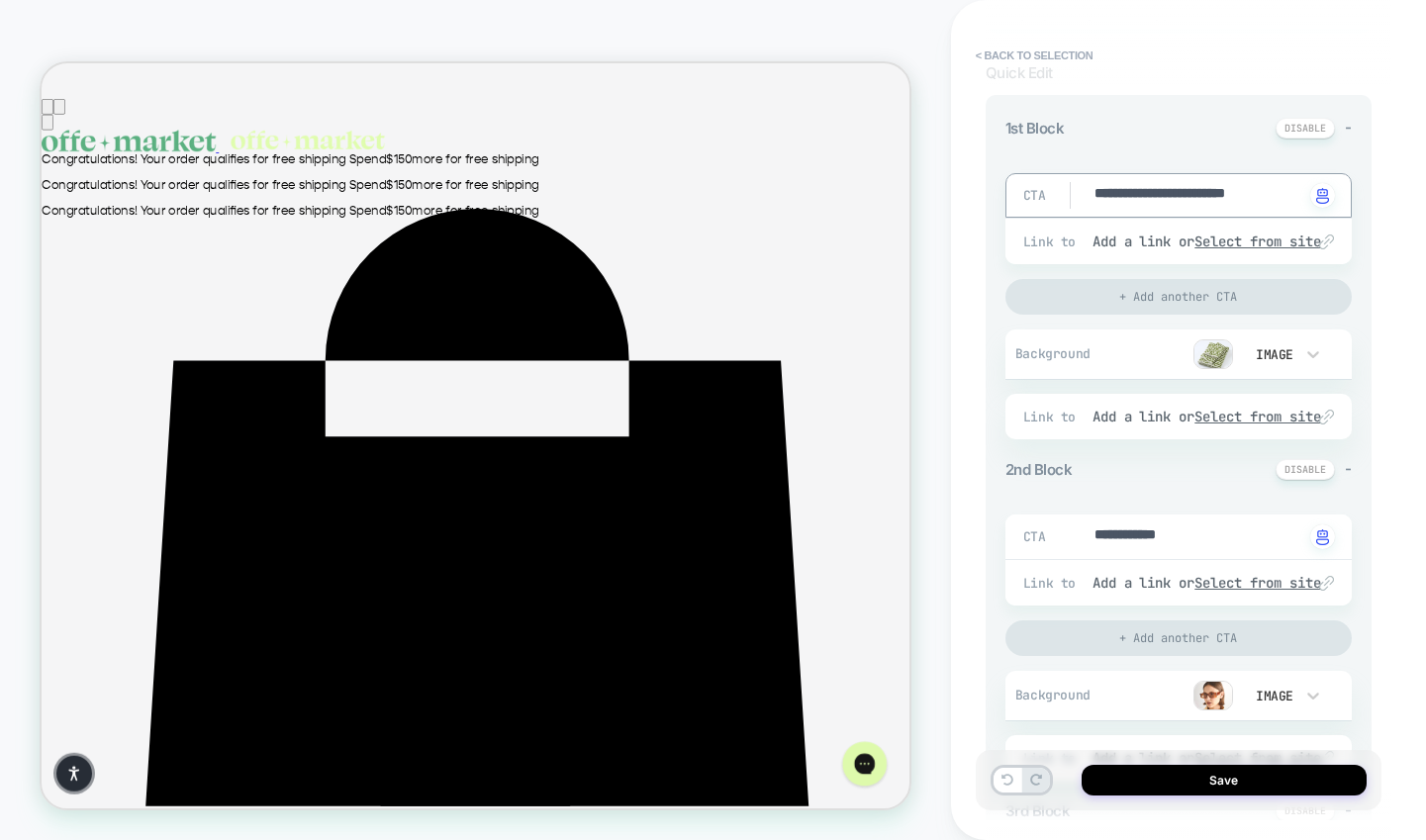 type on "*" 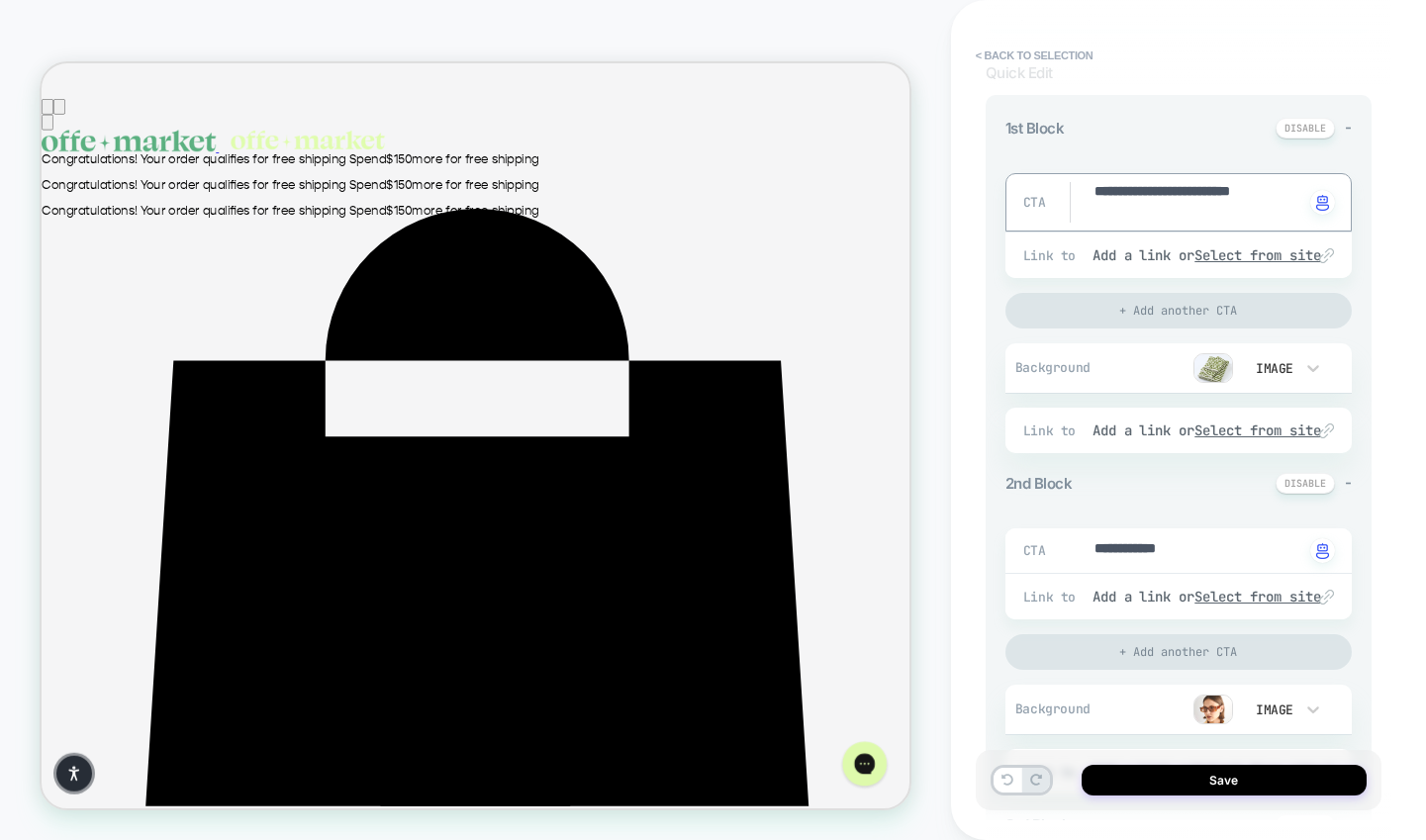 type on "*" 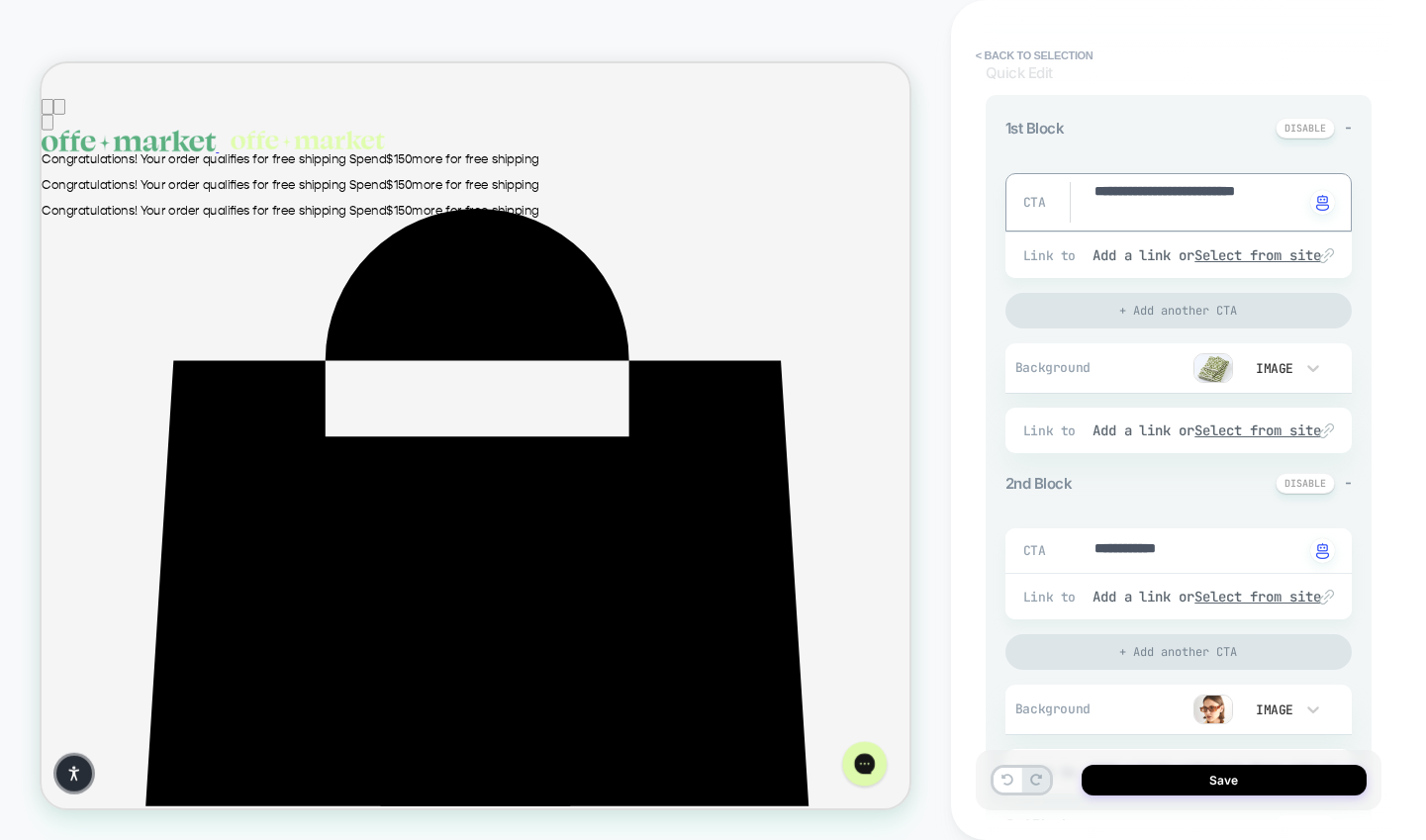 type on "*" 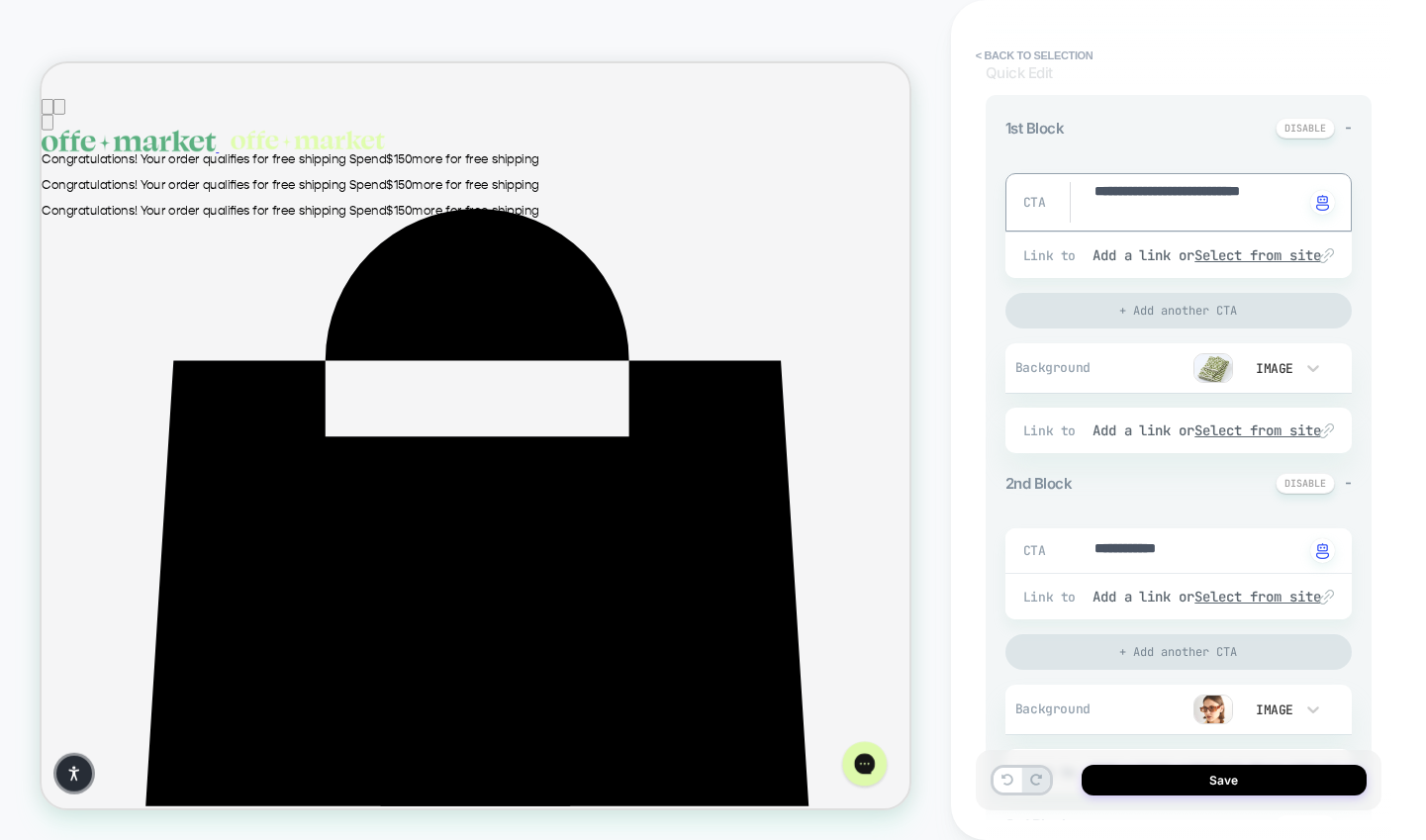 type on "**********" 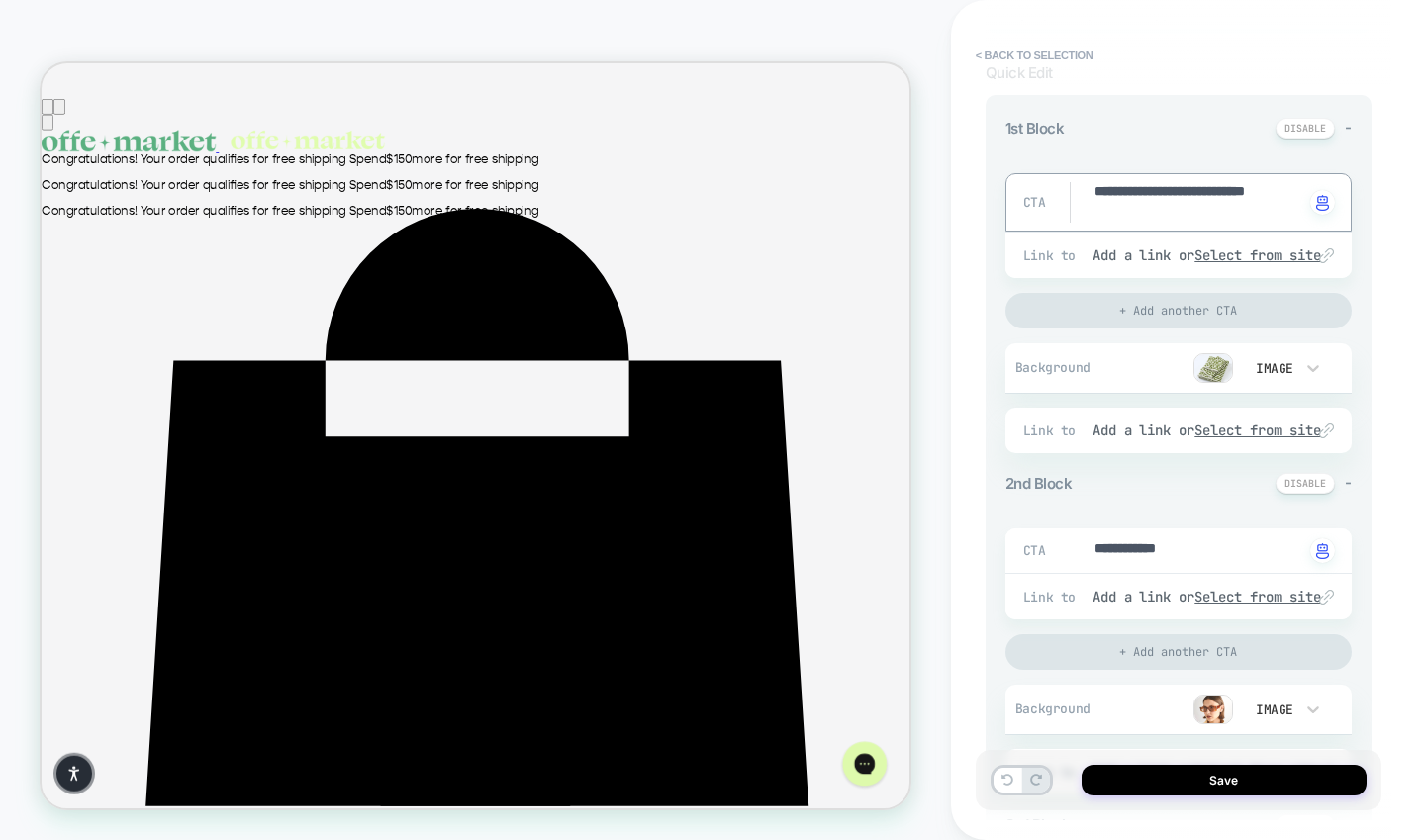 type on "*" 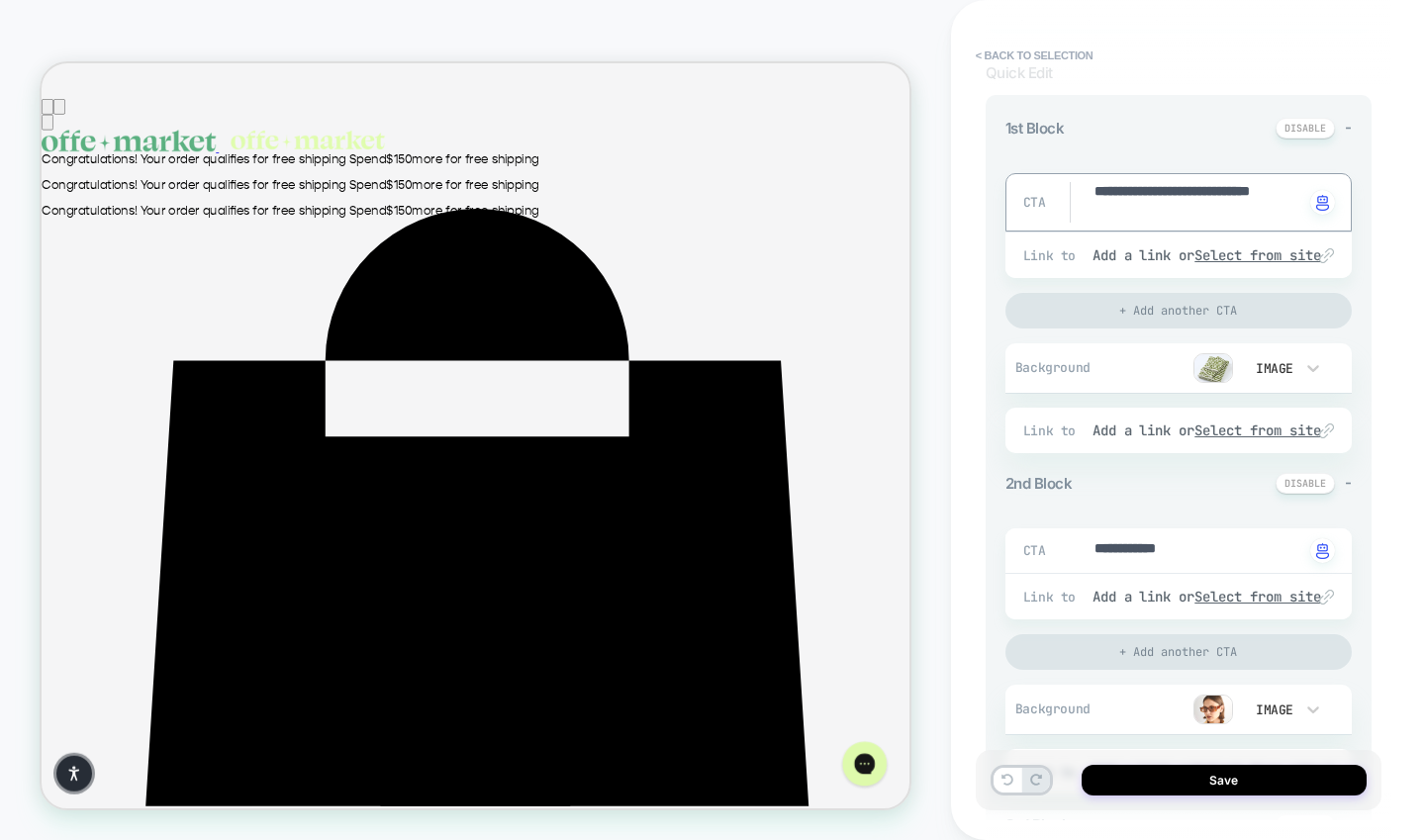 type on "*" 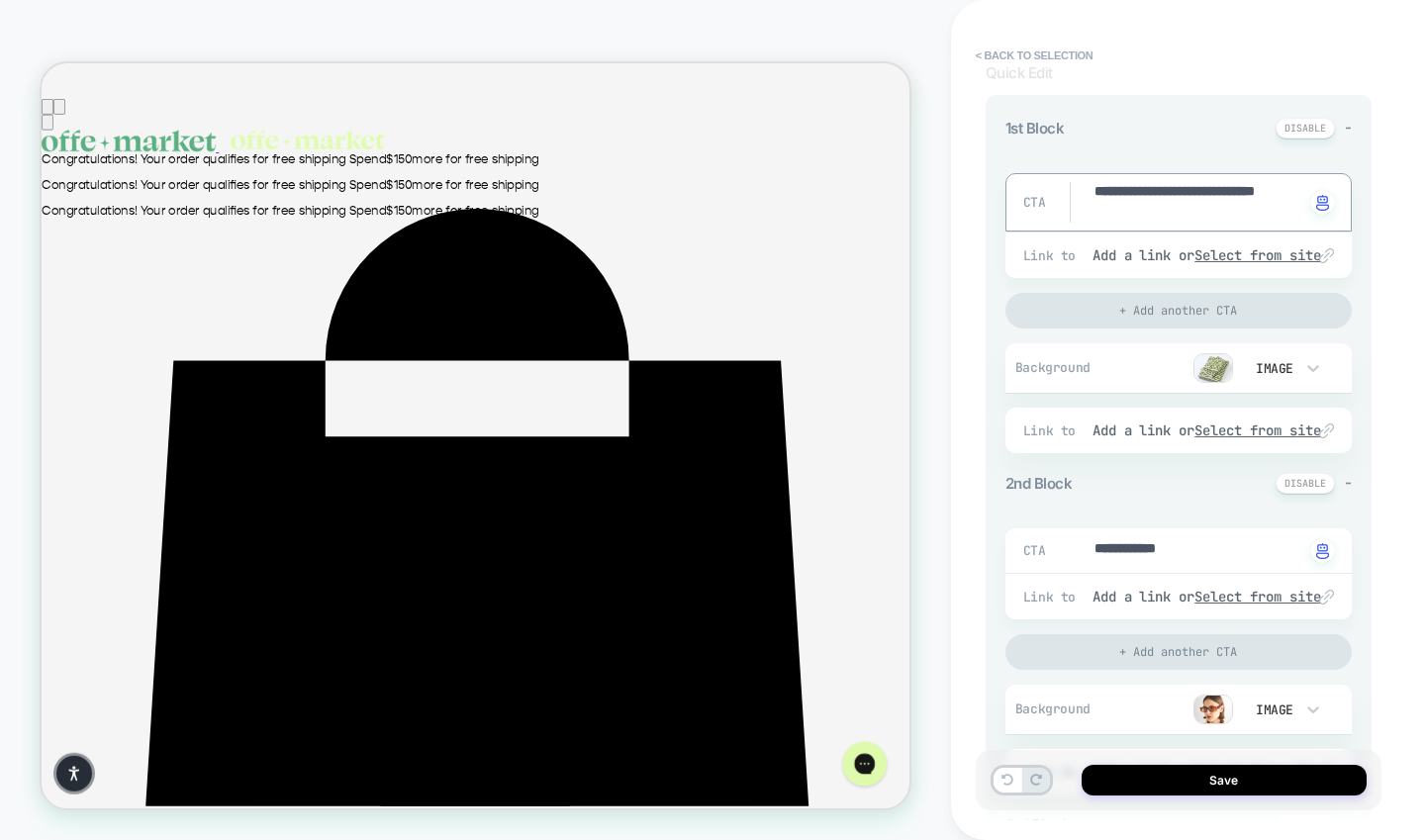 type on "*" 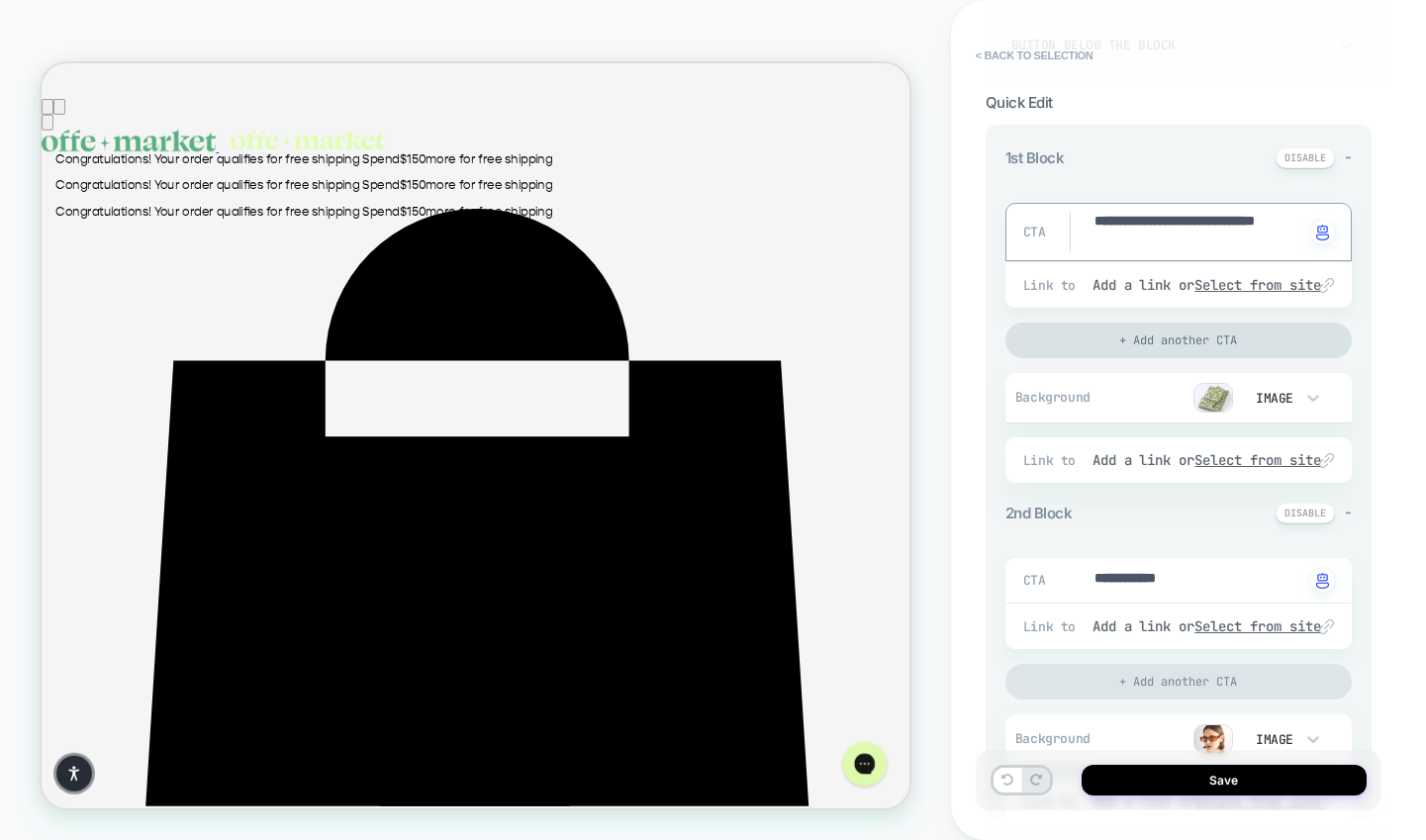scroll, scrollTop: 211, scrollLeft: 0, axis: vertical 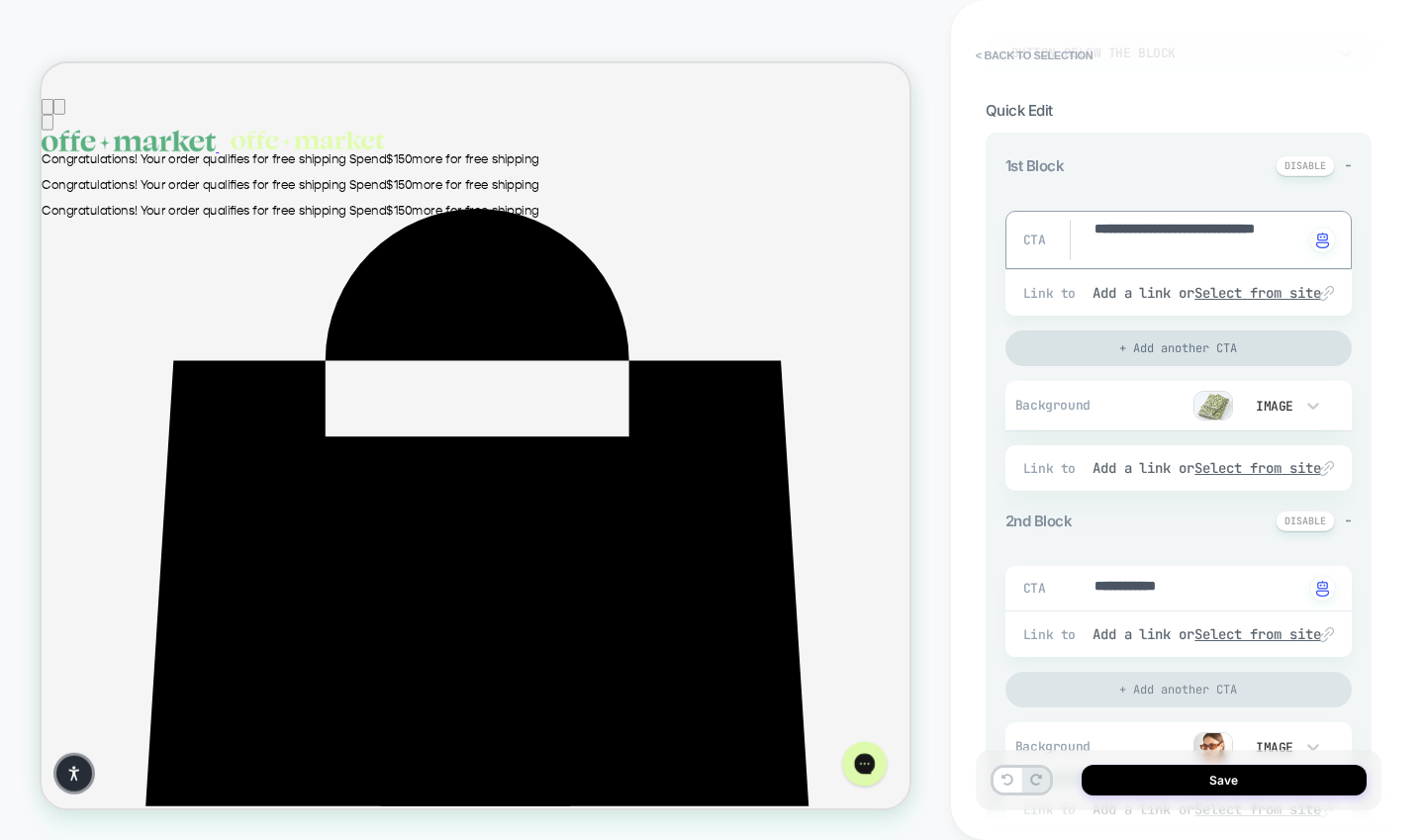type on "**********" 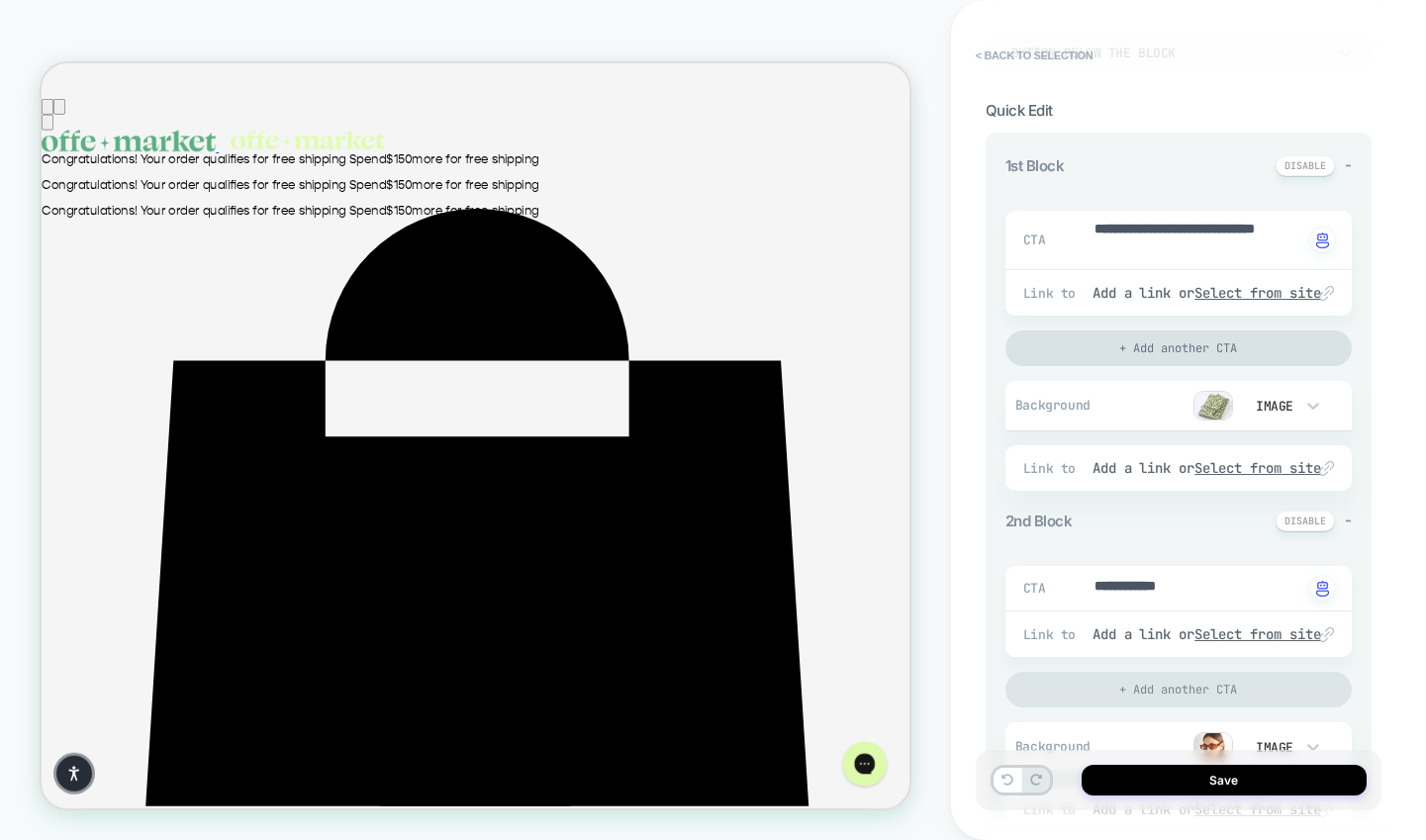 click on "+ Add another CTA" at bounding box center [1179, 348] 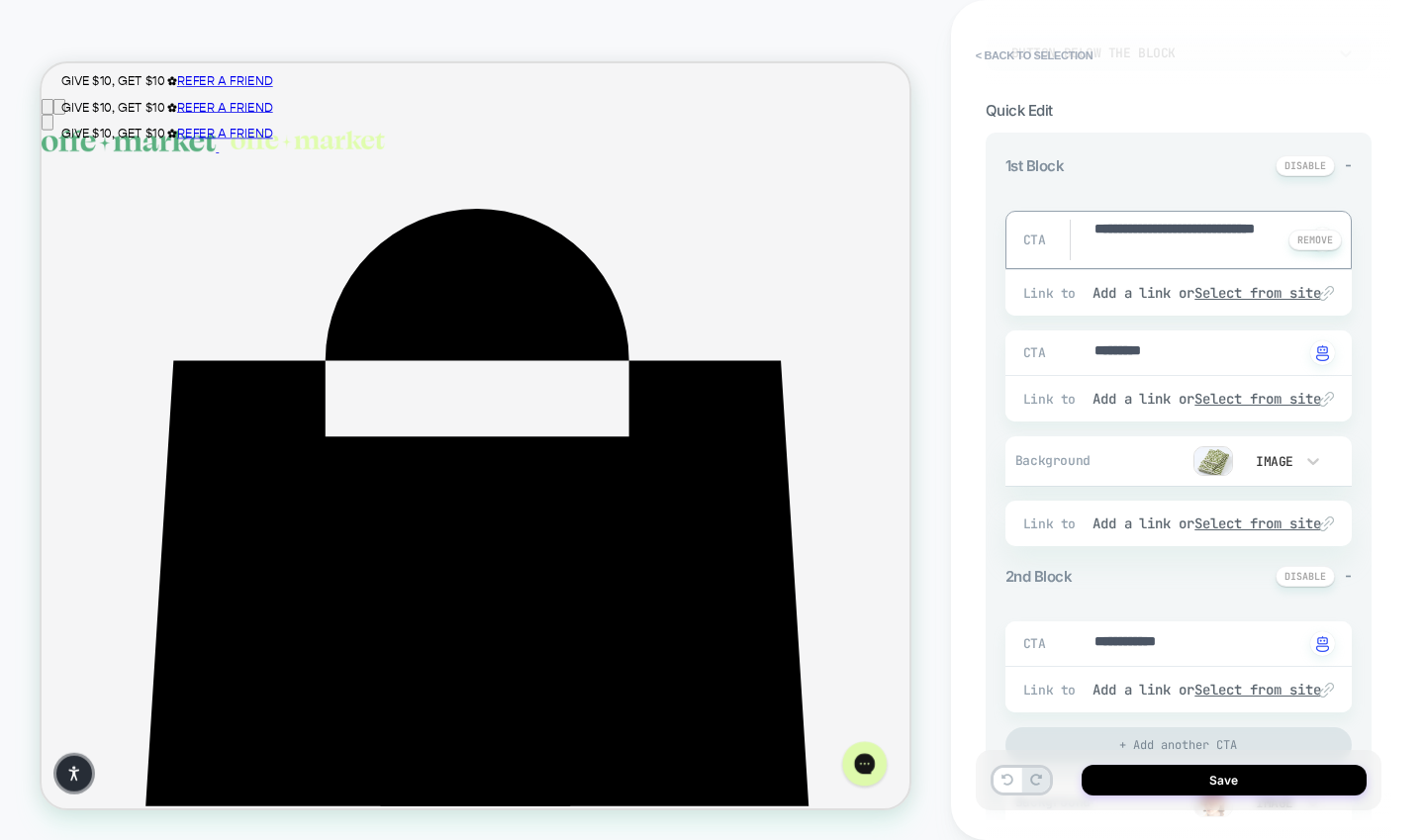 drag, startPoint x: 1187, startPoint y: 249, endPoint x: 1079, endPoint y: 249, distance: 108 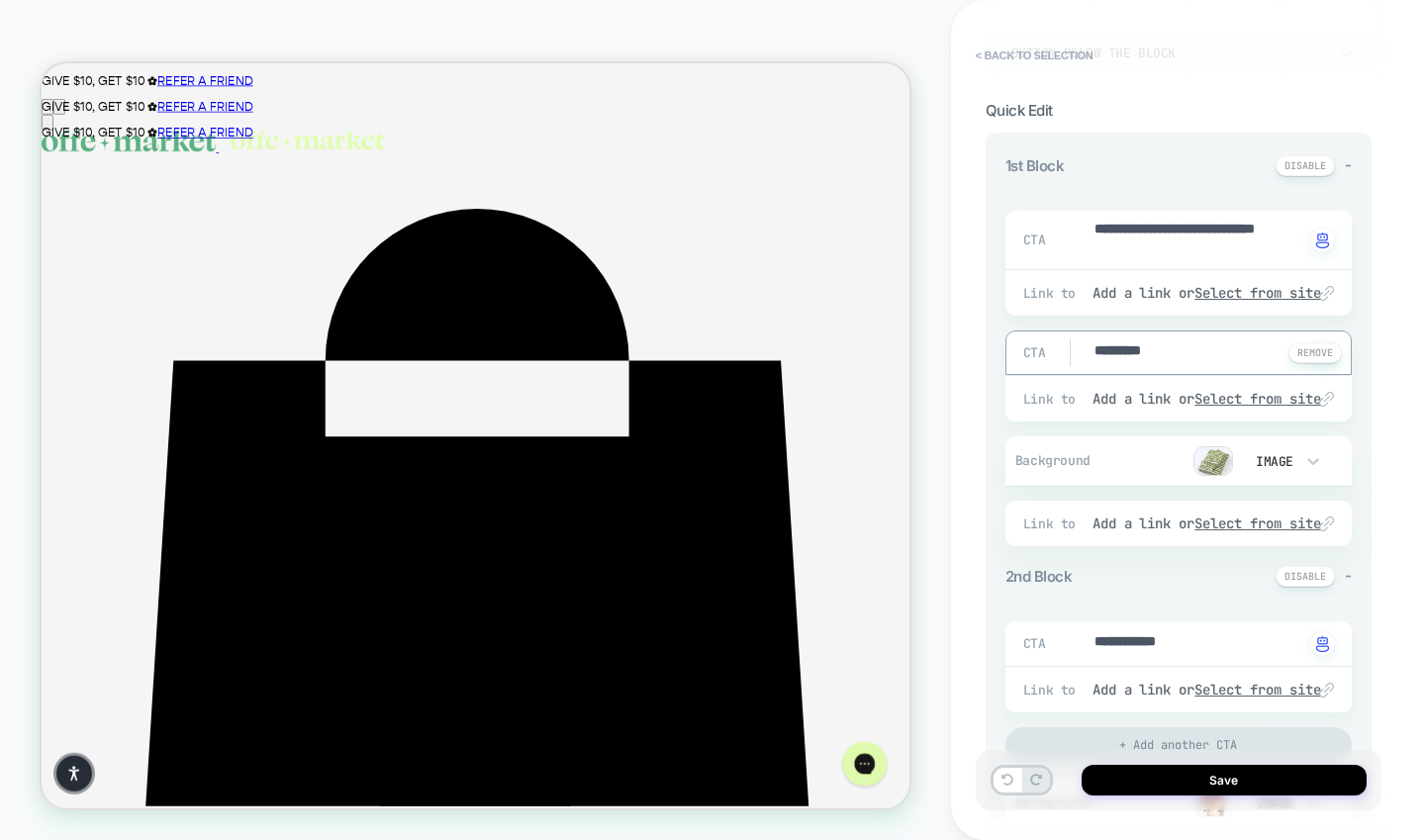 paste on "**********" 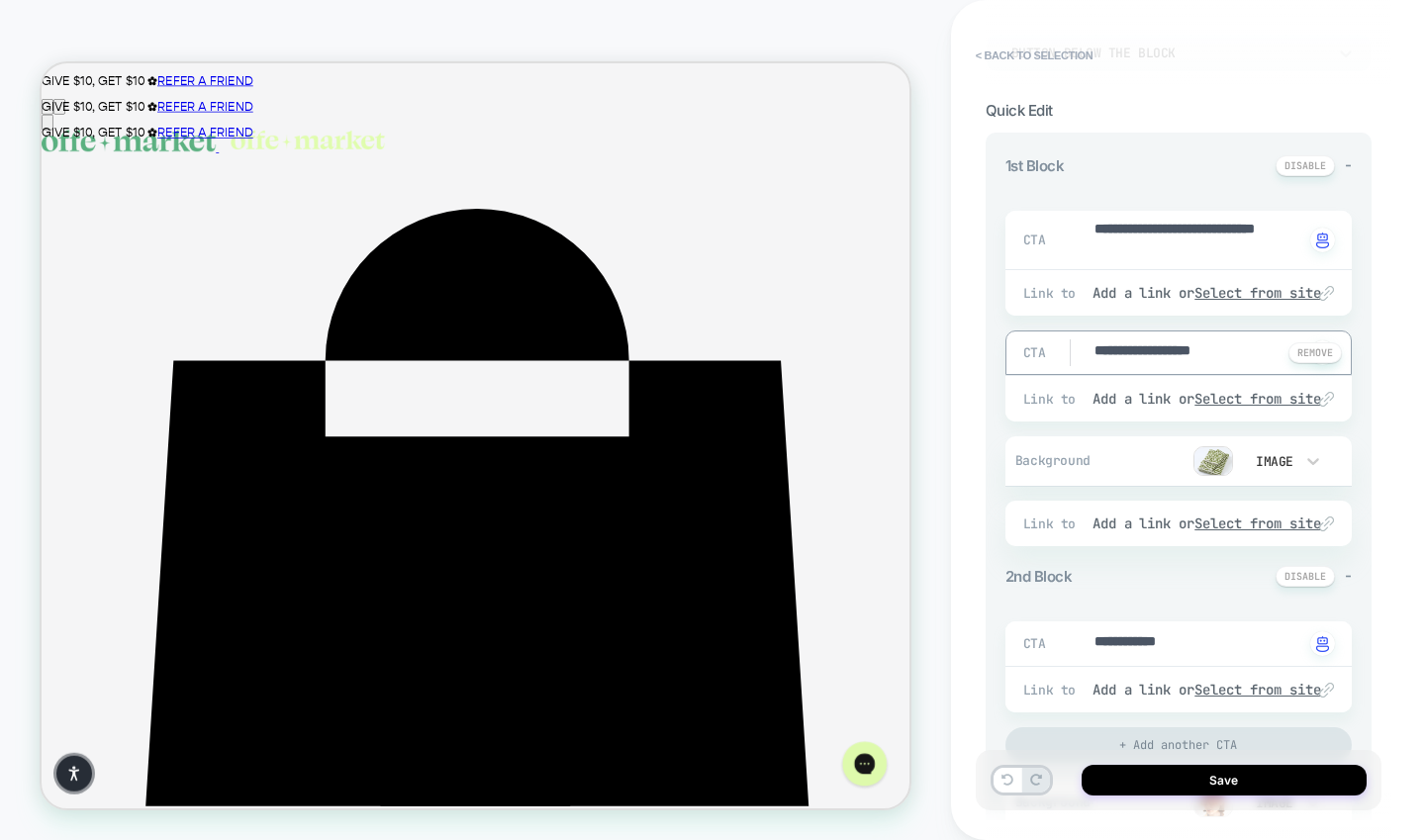 drag, startPoint x: 1165, startPoint y: 350, endPoint x: 1082, endPoint y: 349, distance: 83.00602 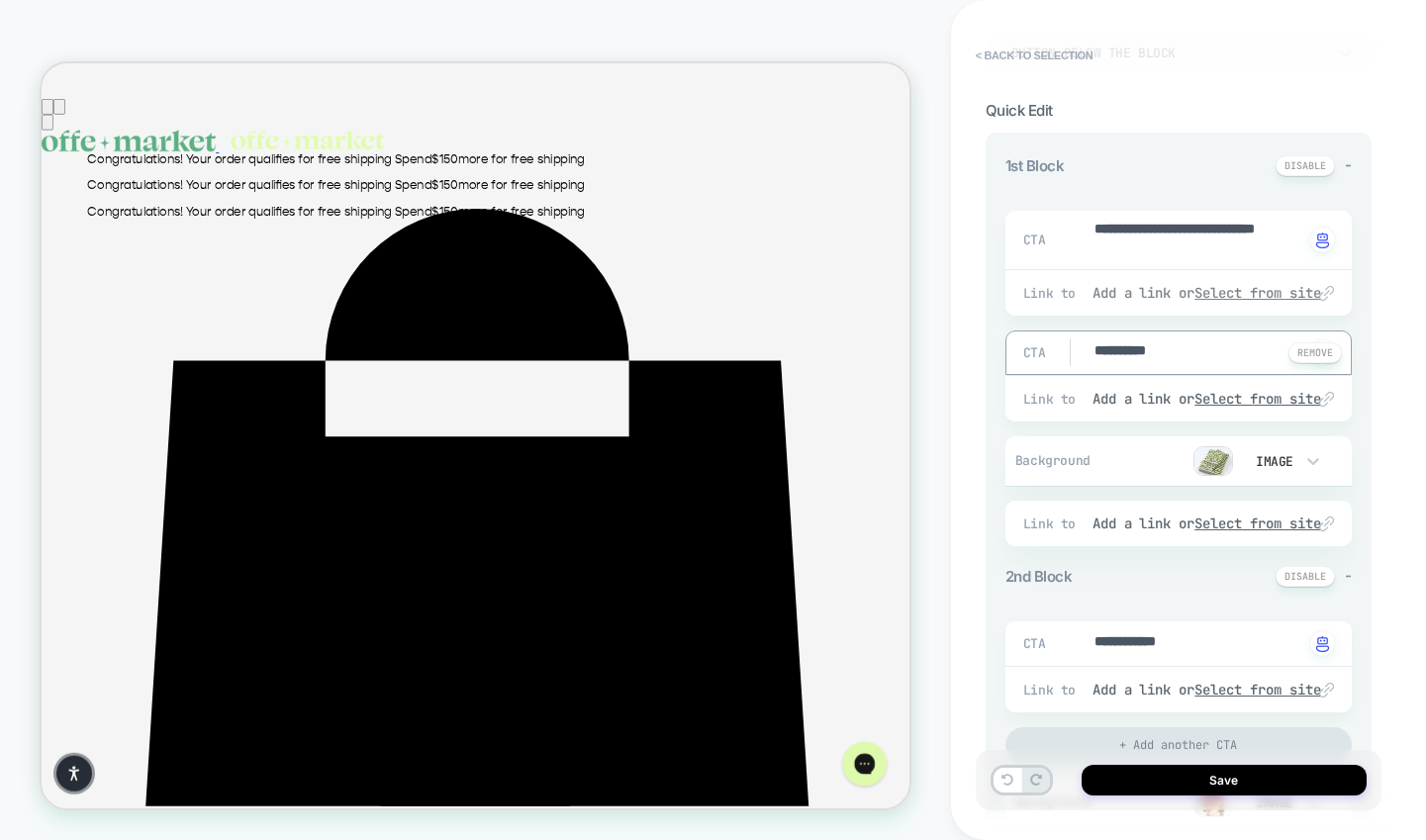 type on "*" 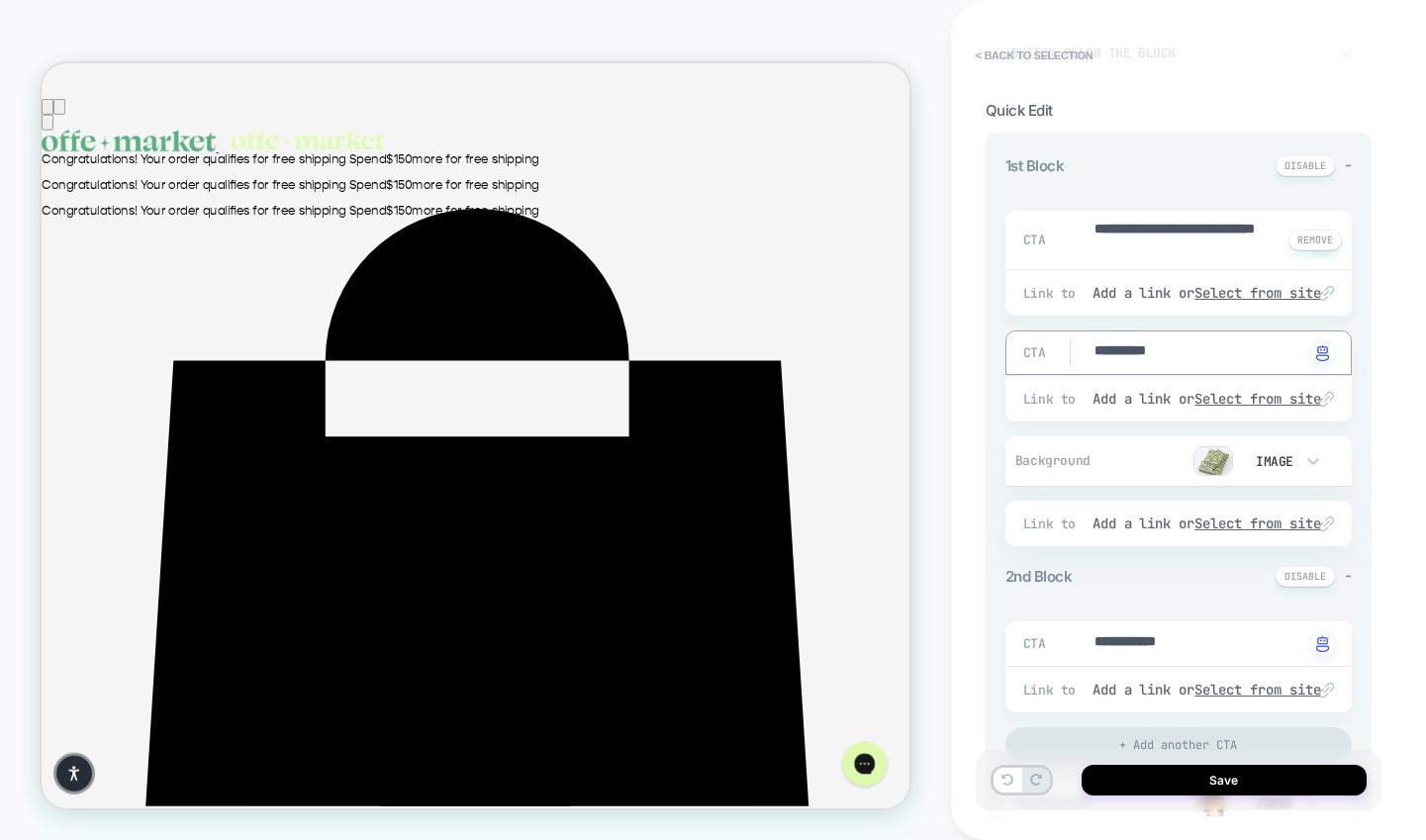 type on "**********" 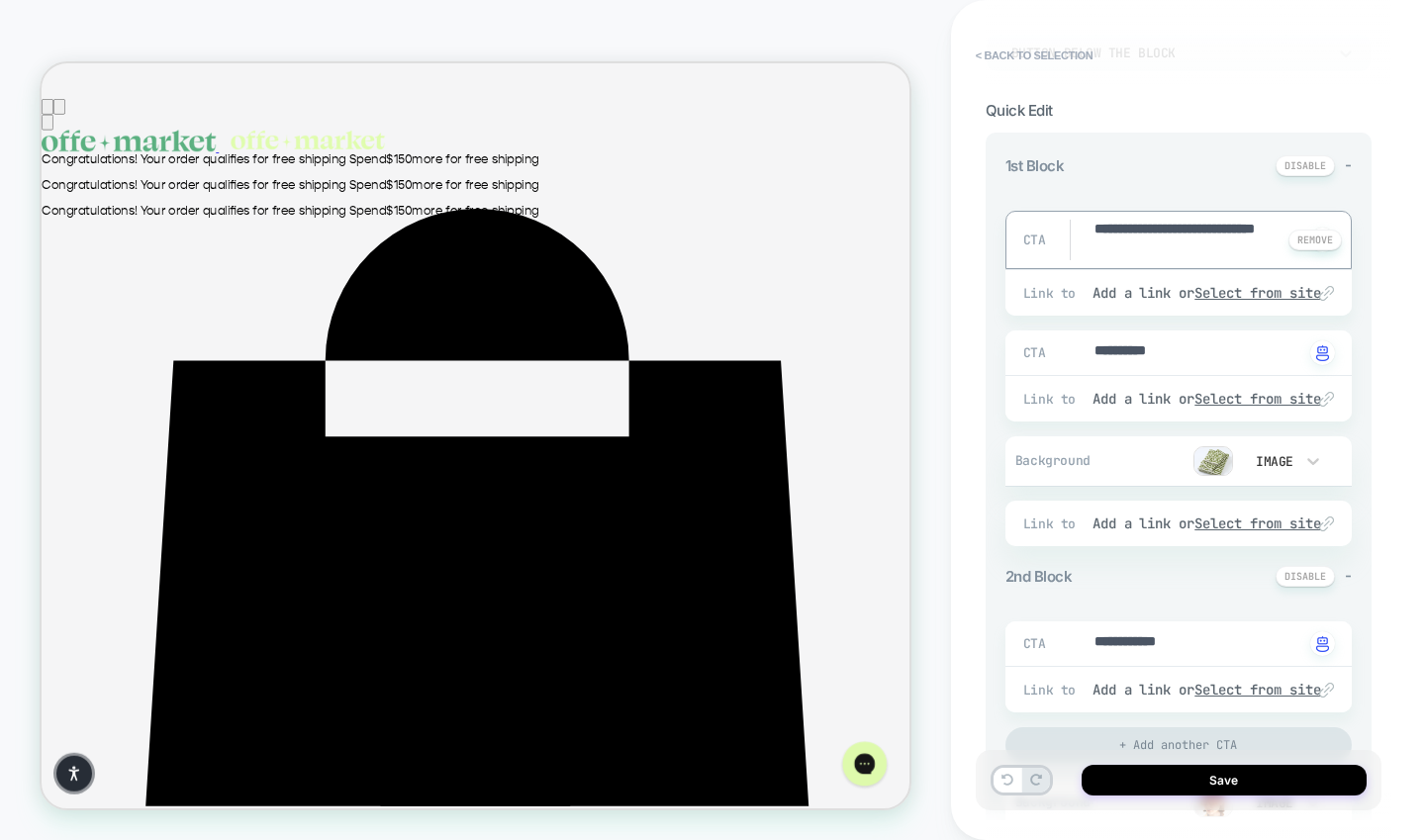 drag, startPoint x: 1189, startPoint y: 243, endPoint x: 1079, endPoint y: 255, distance: 110.65261 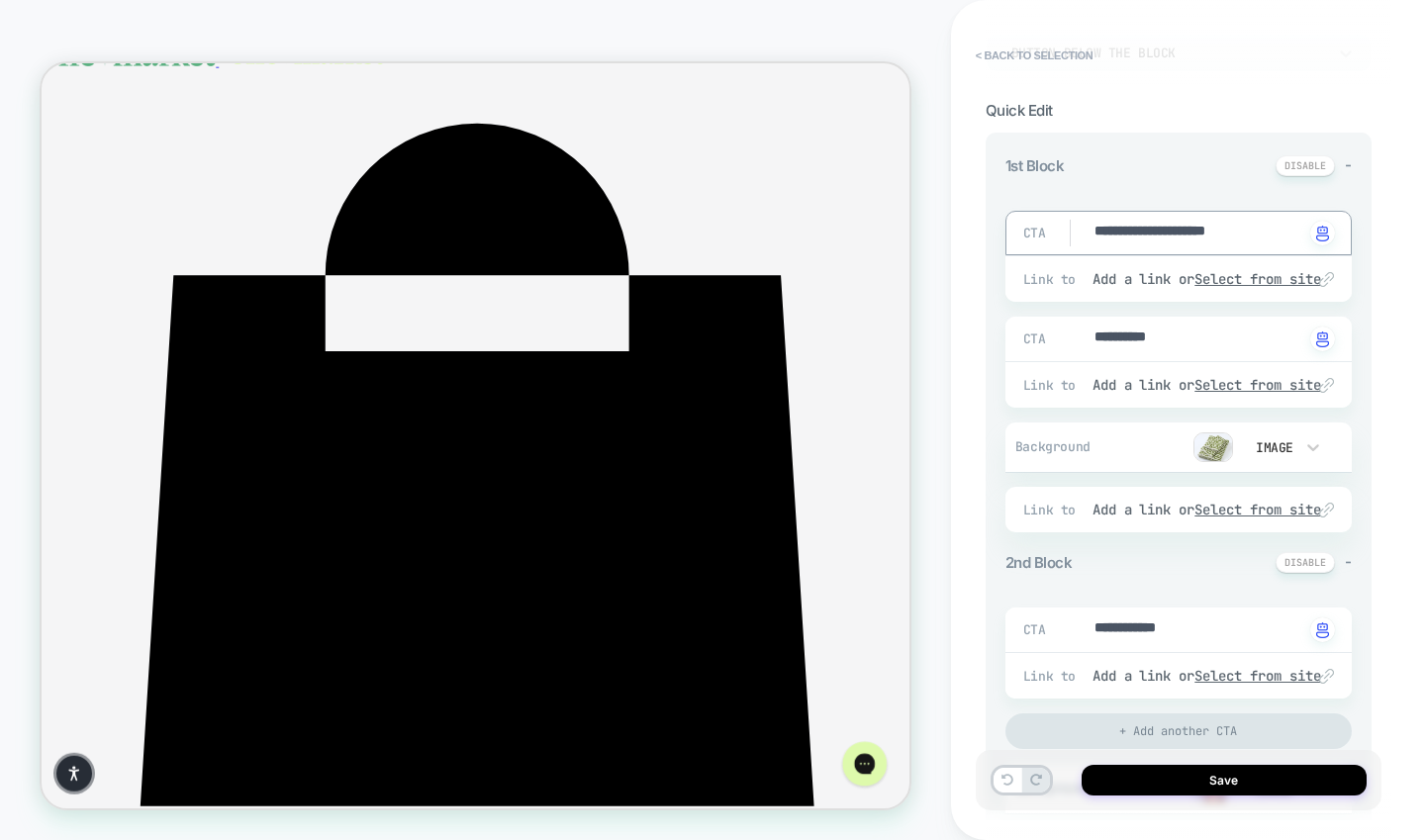 scroll, scrollTop: 117, scrollLeft: 0, axis: vertical 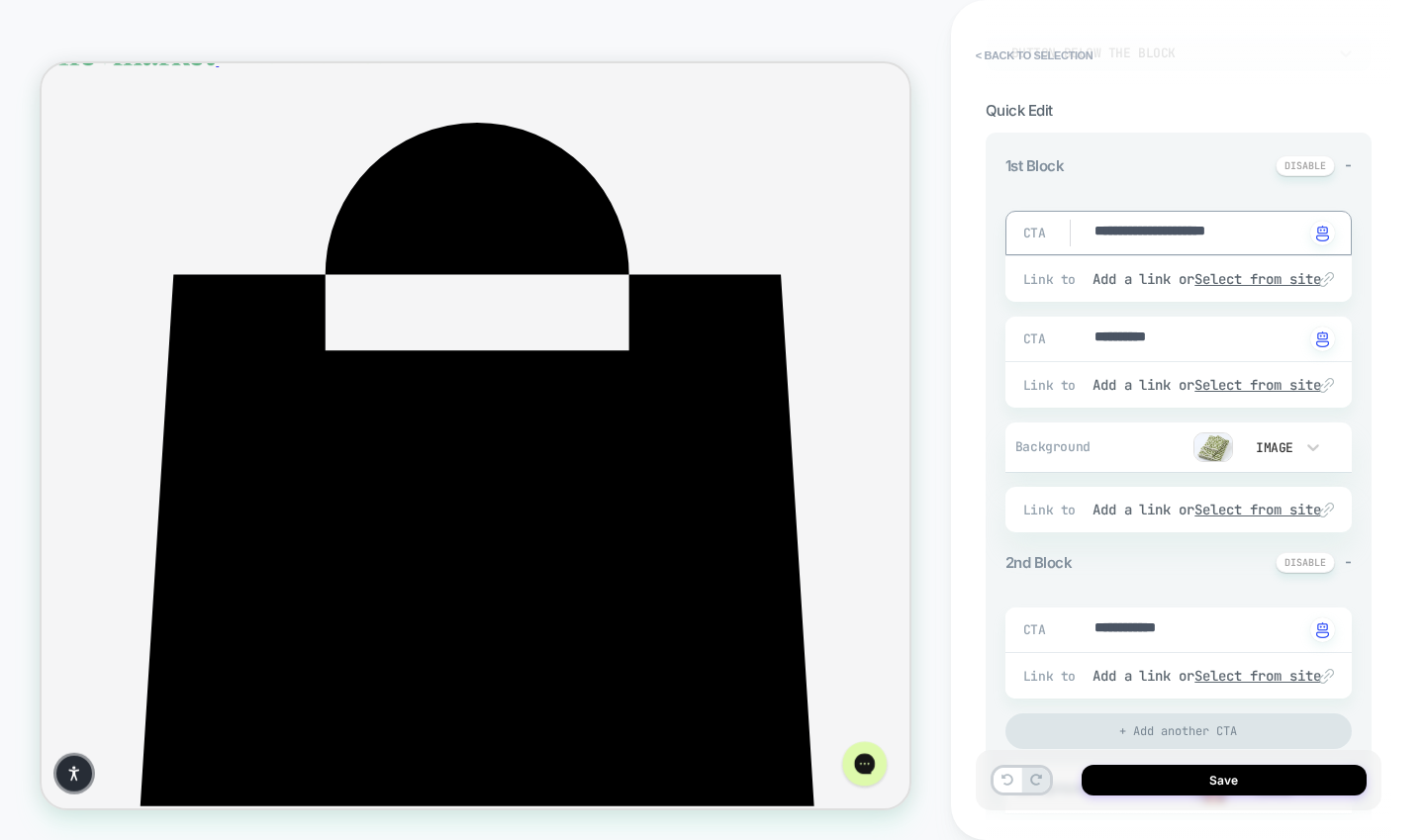 type on "*" 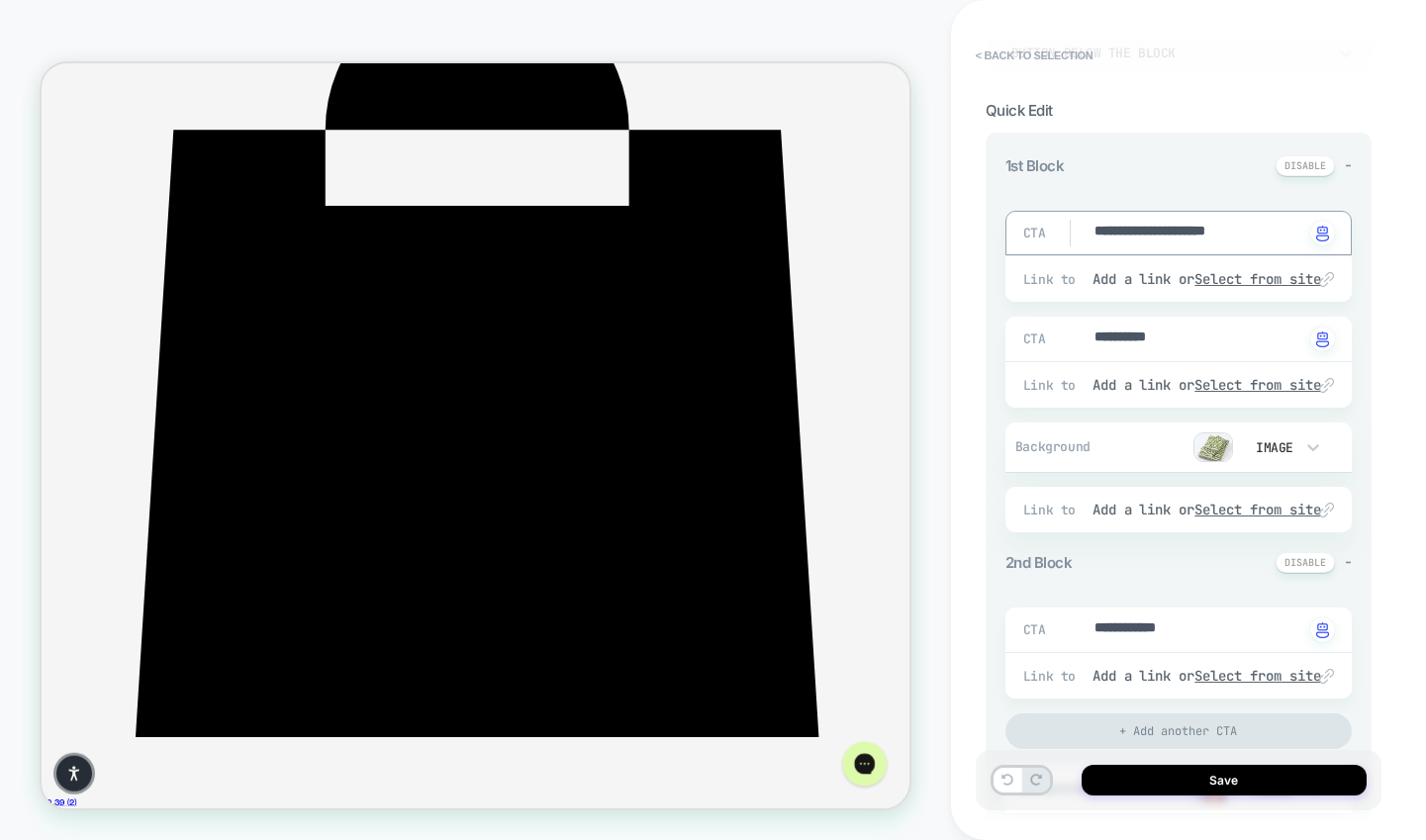 scroll, scrollTop: 230, scrollLeft: 0, axis: vertical 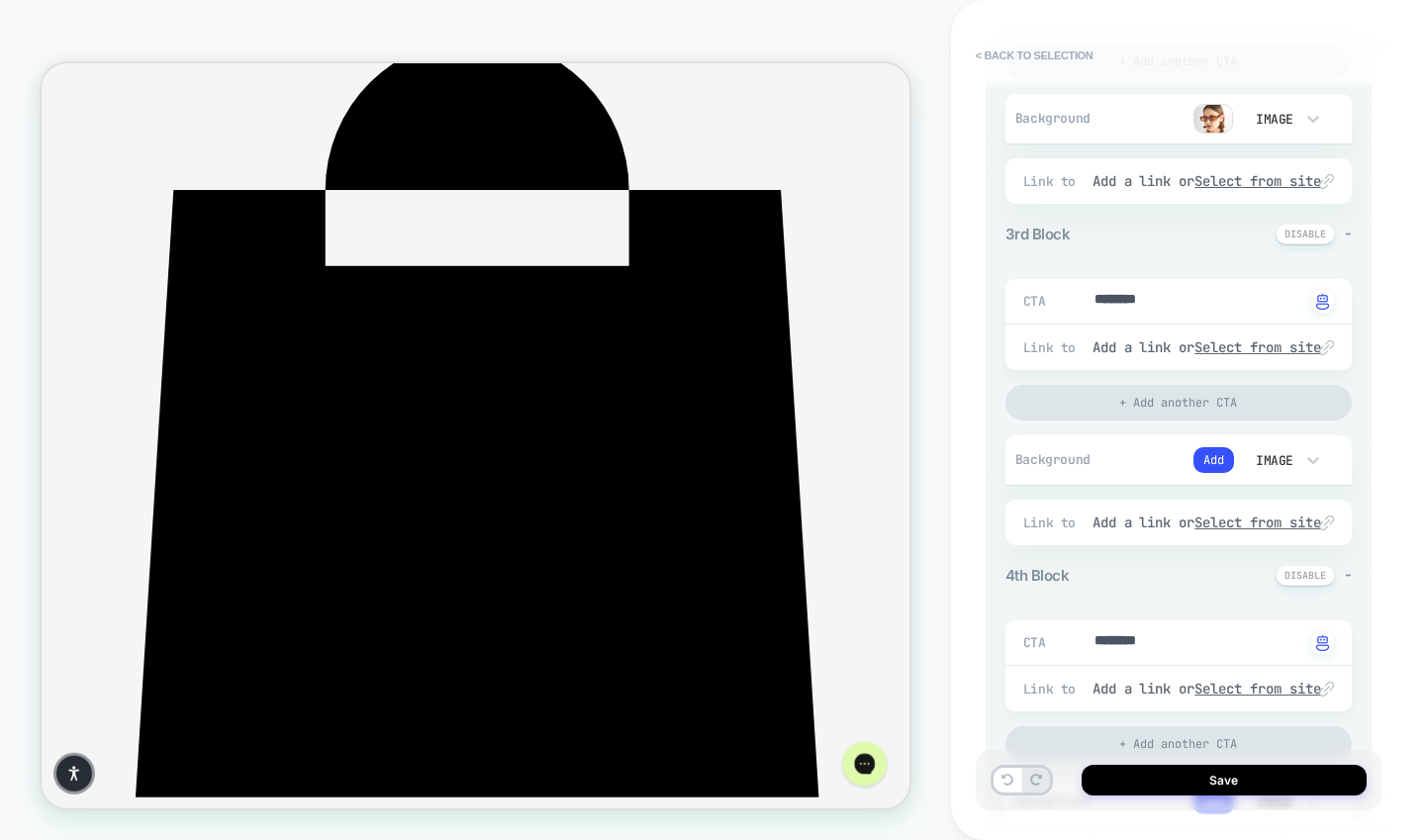 type on "**********" 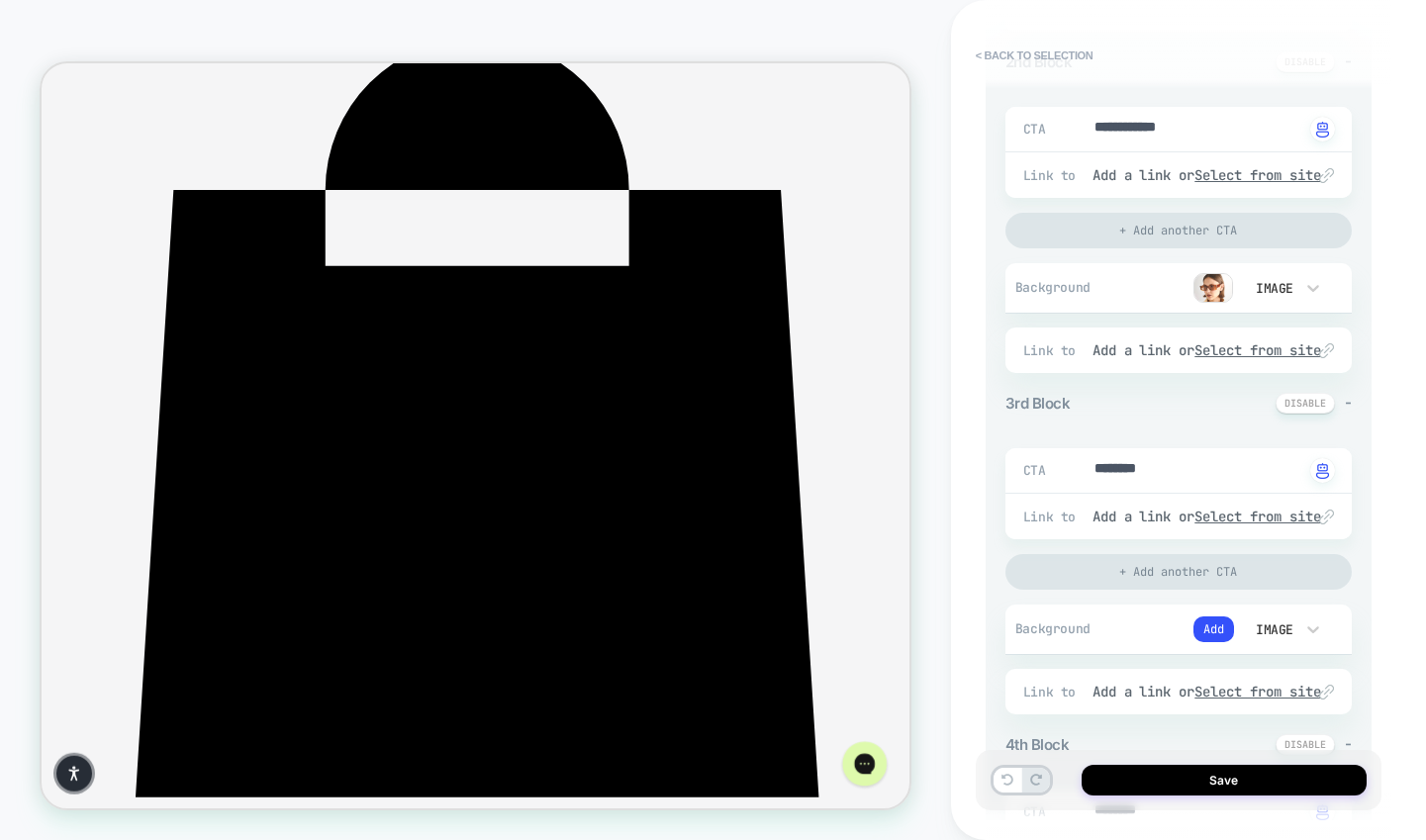 scroll, scrollTop: 710, scrollLeft: 0, axis: vertical 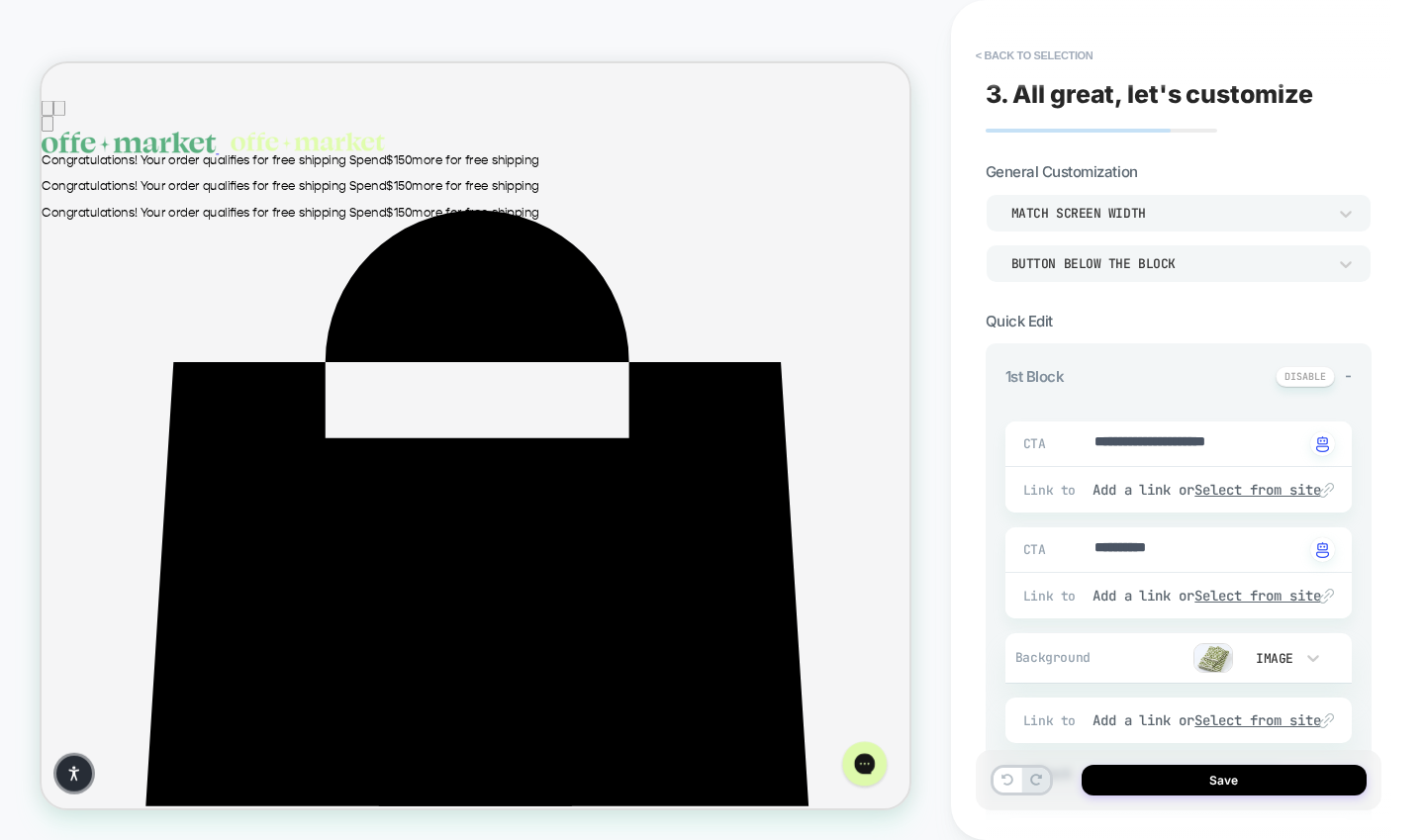 click on "﻿" at bounding box center (967, 27238) 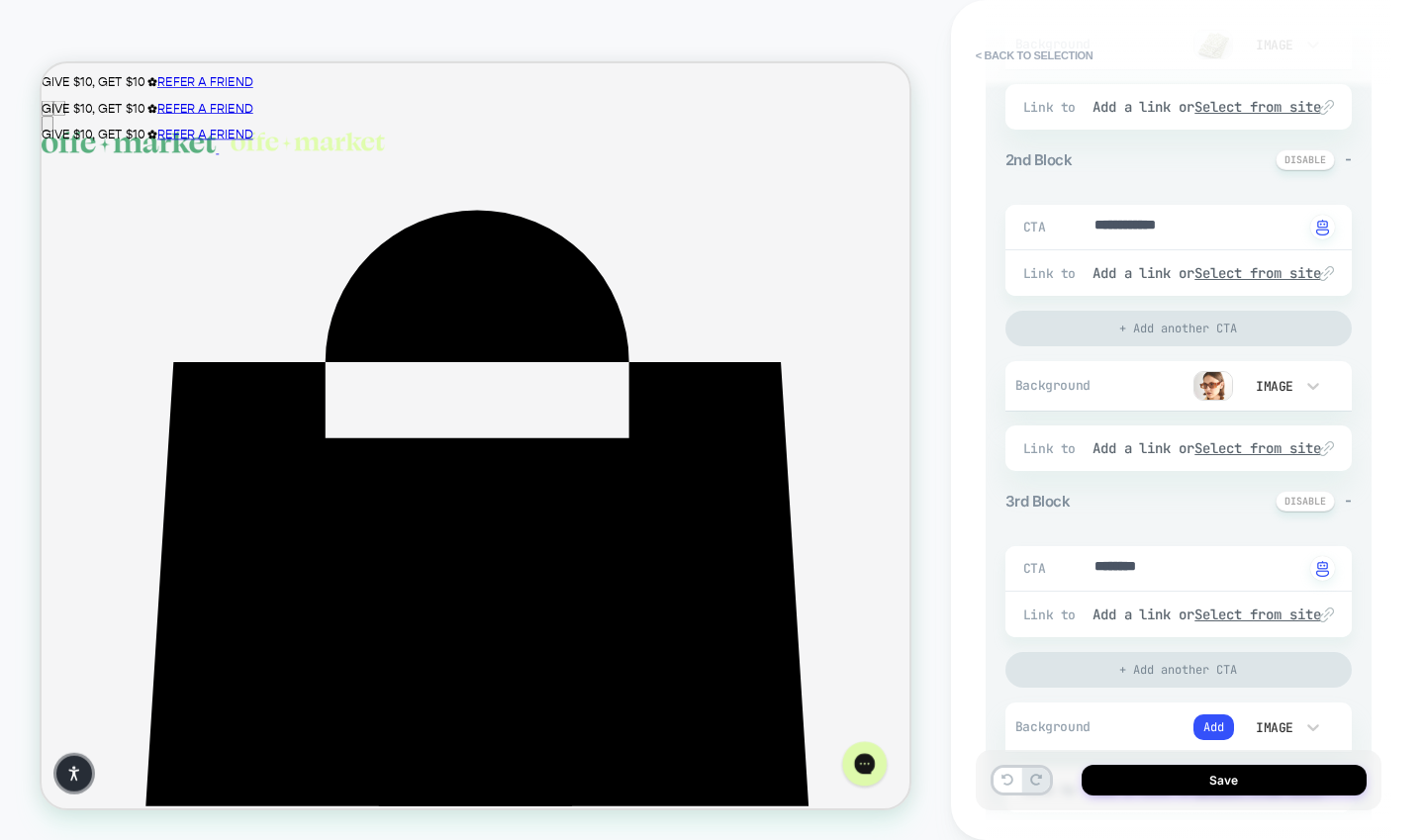 scroll, scrollTop: 721, scrollLeft: 0, axis: vertical 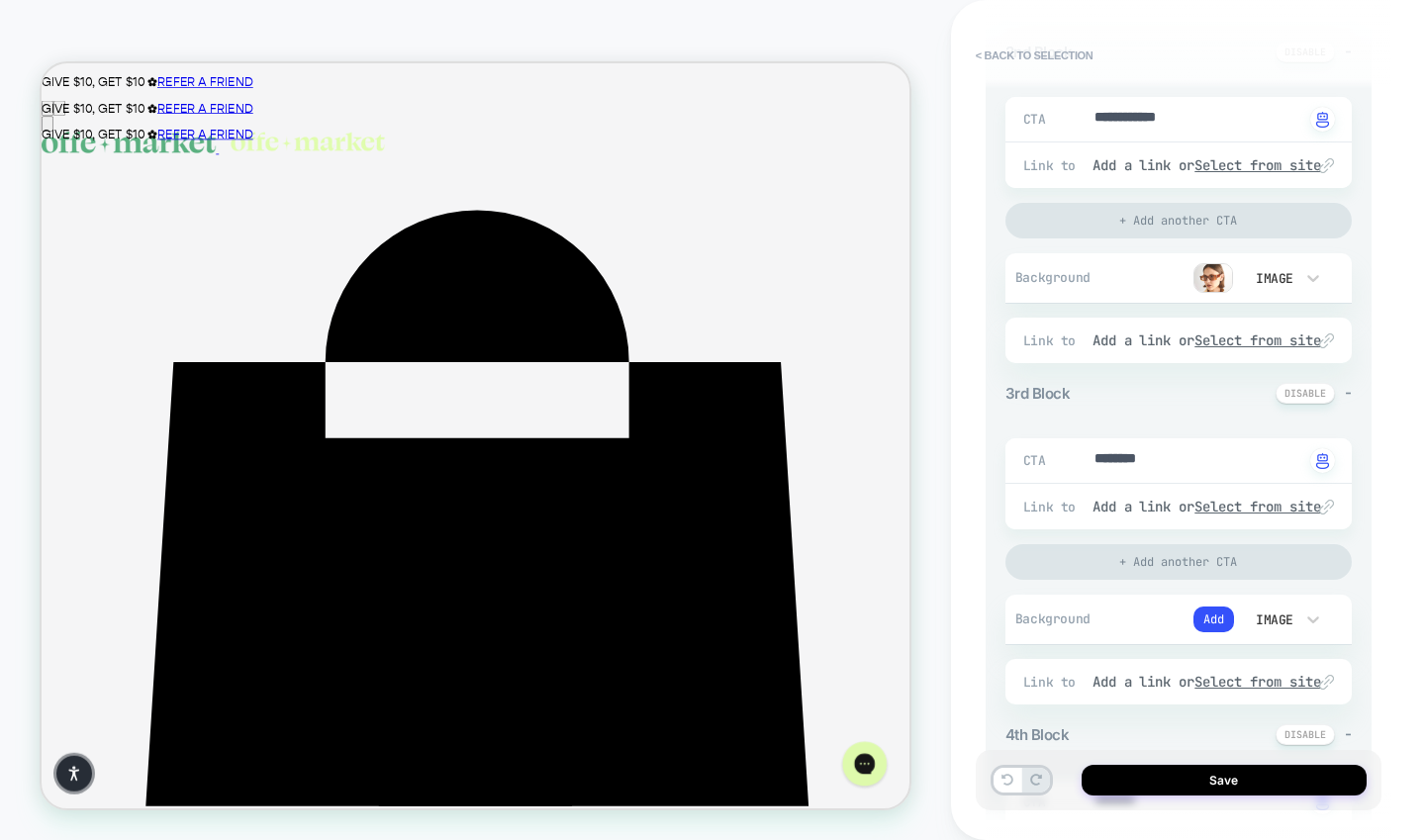 type on "*" 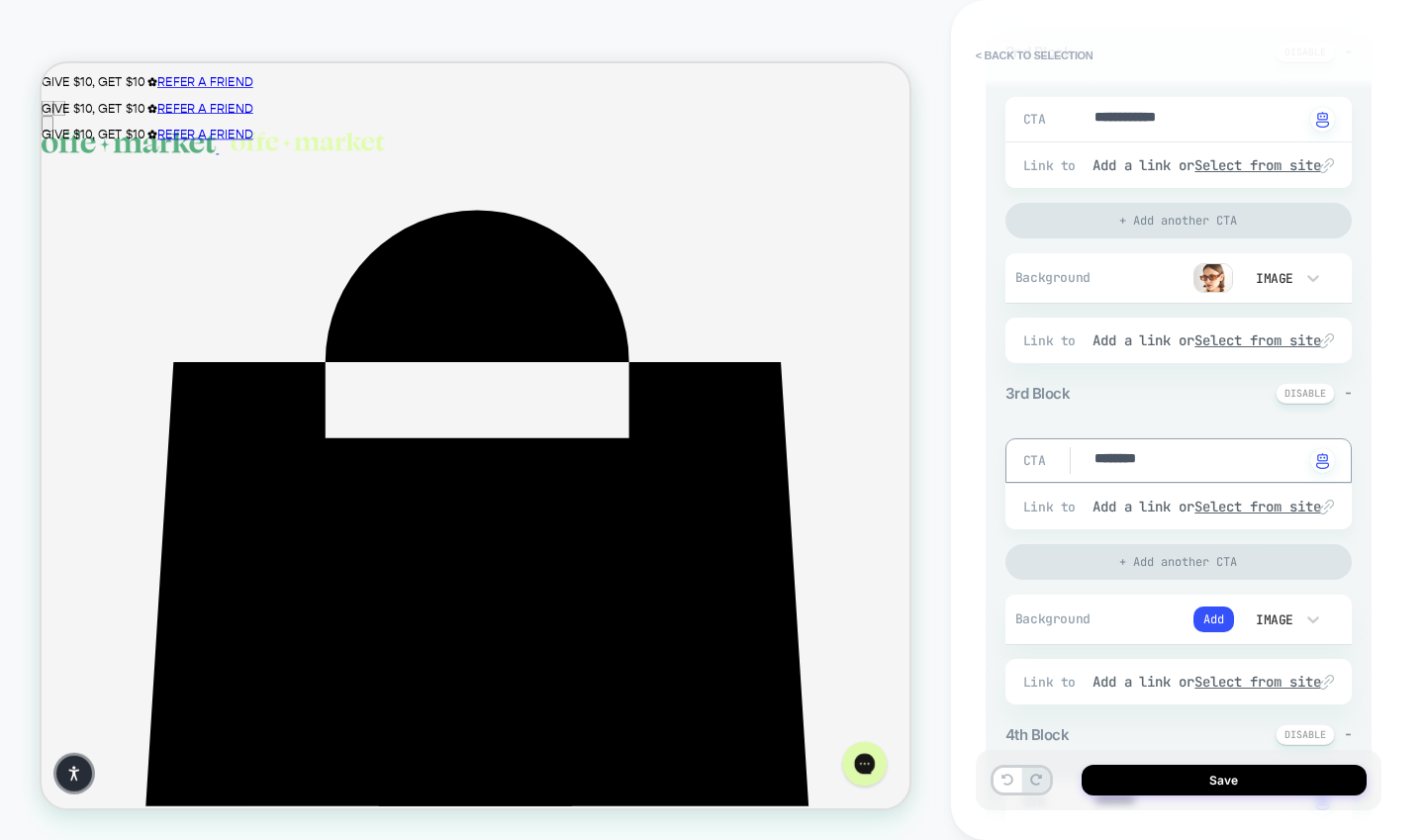 click on "********" at bounding box center [1198, 460] 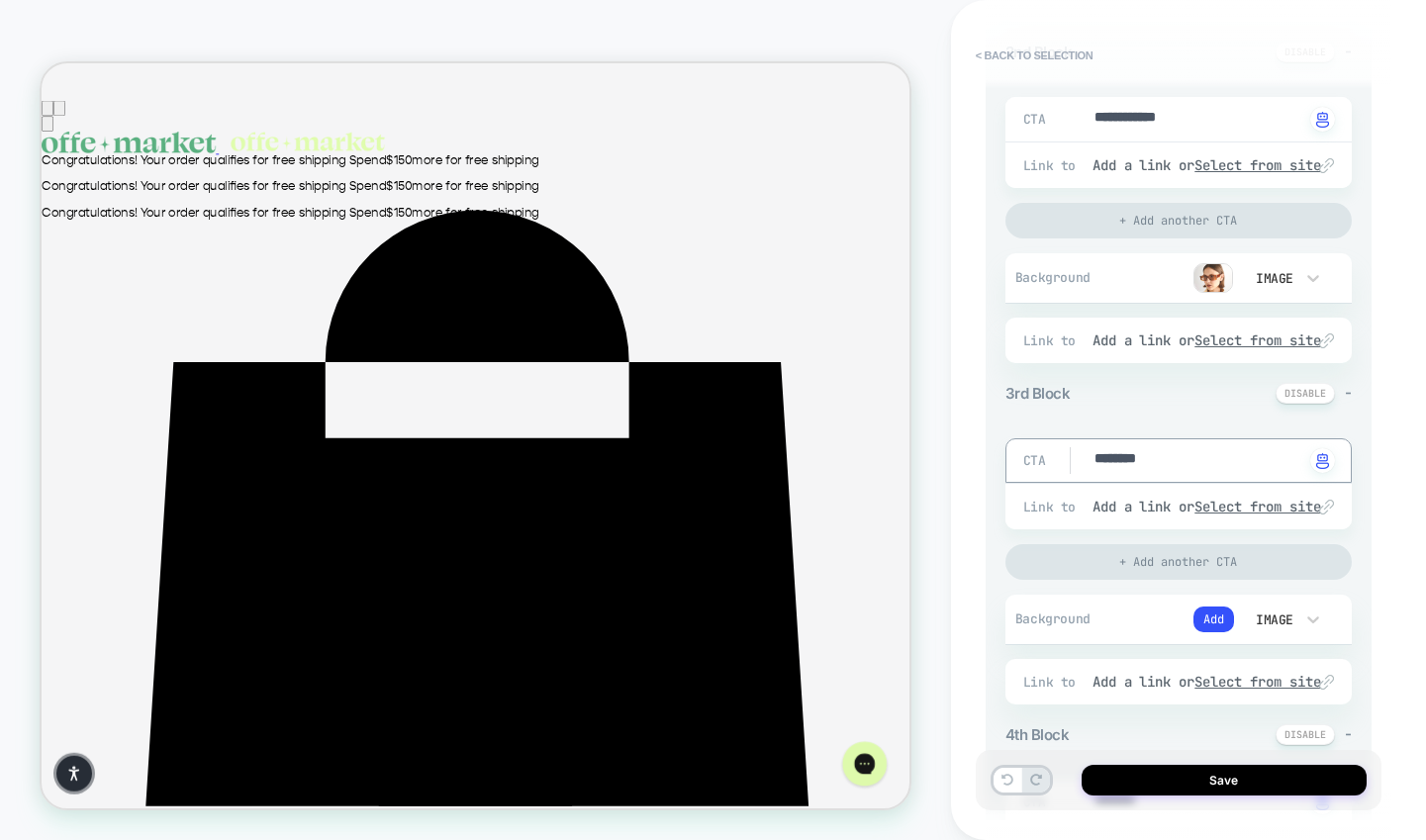 type on "*" 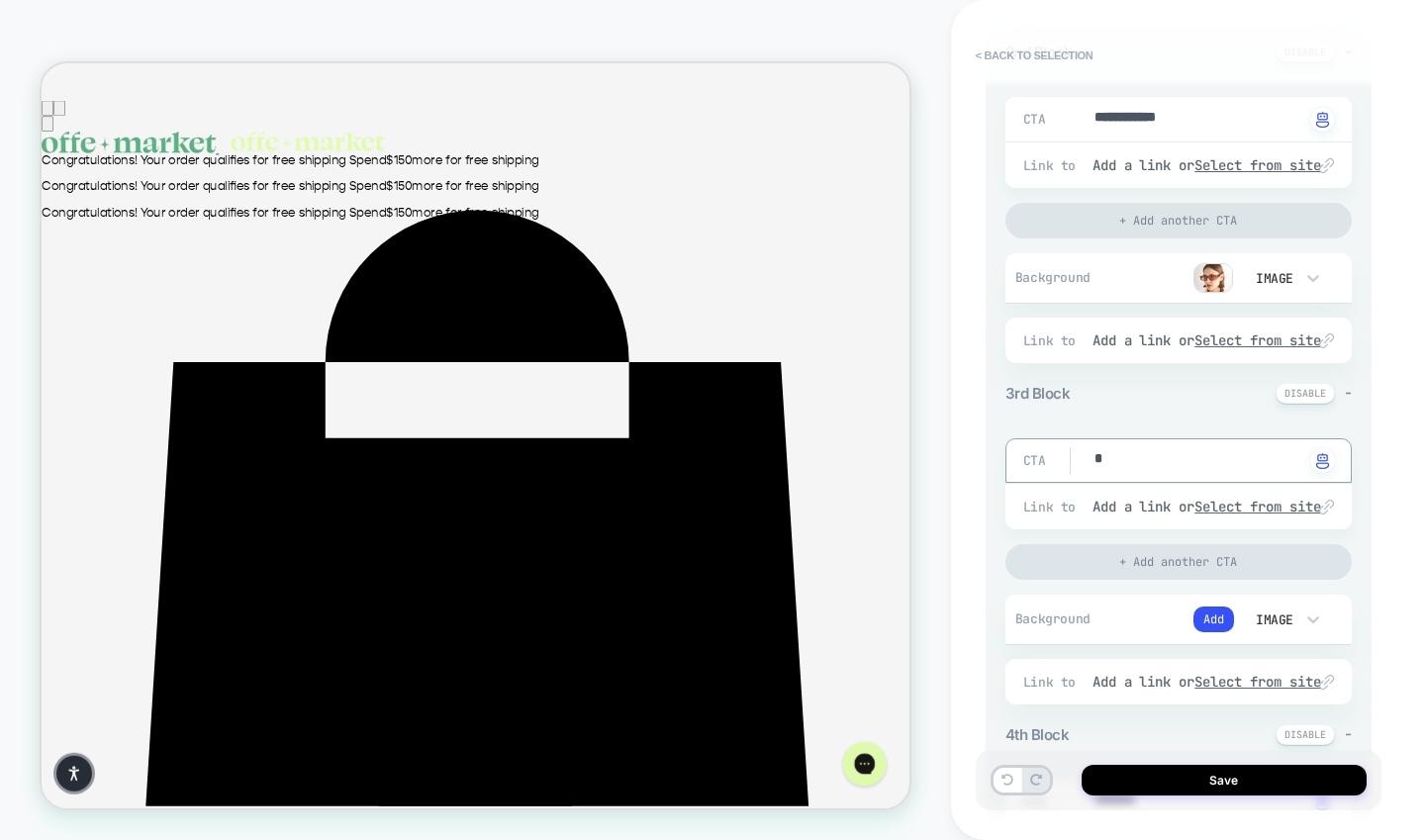 type on "*" 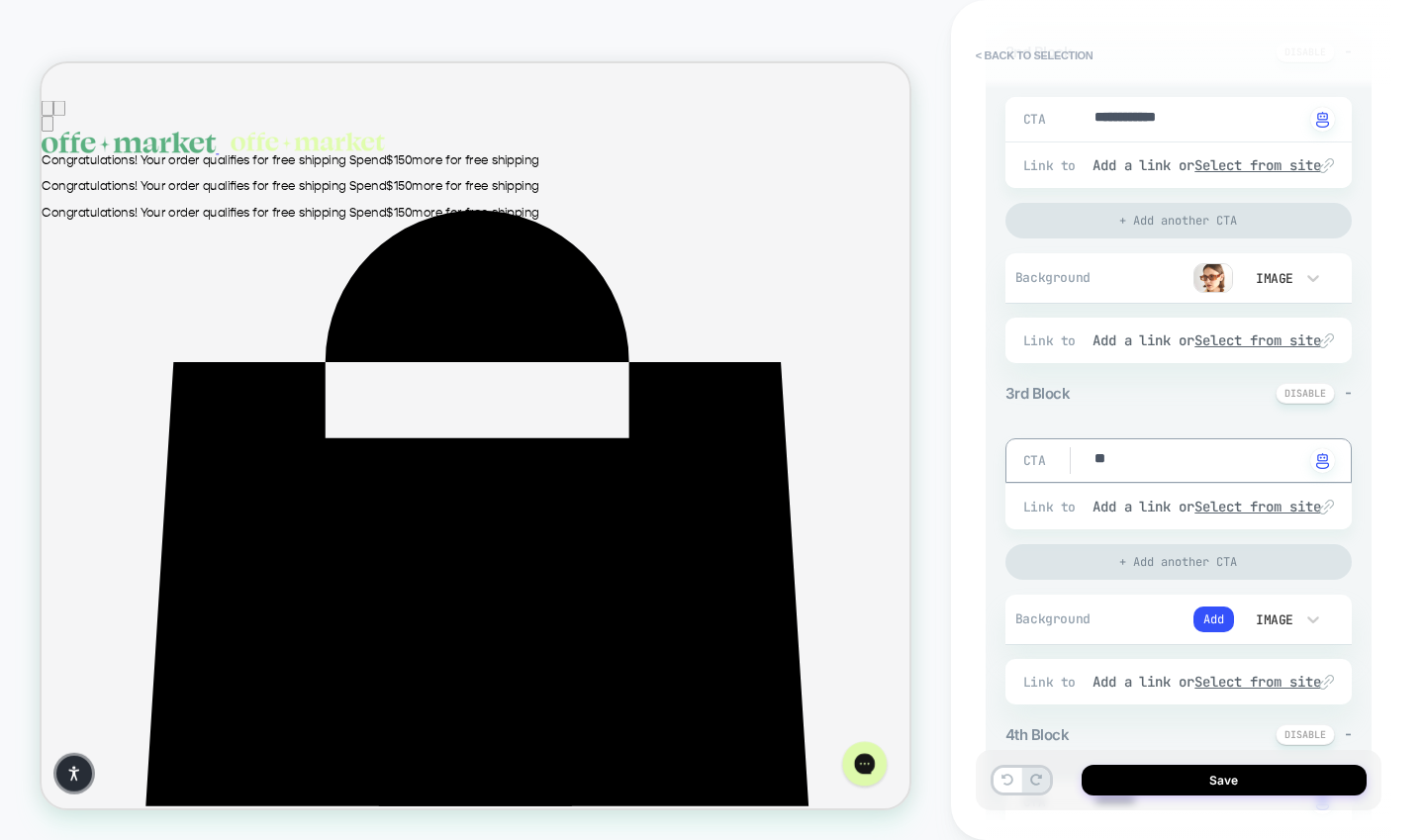 type on "*" 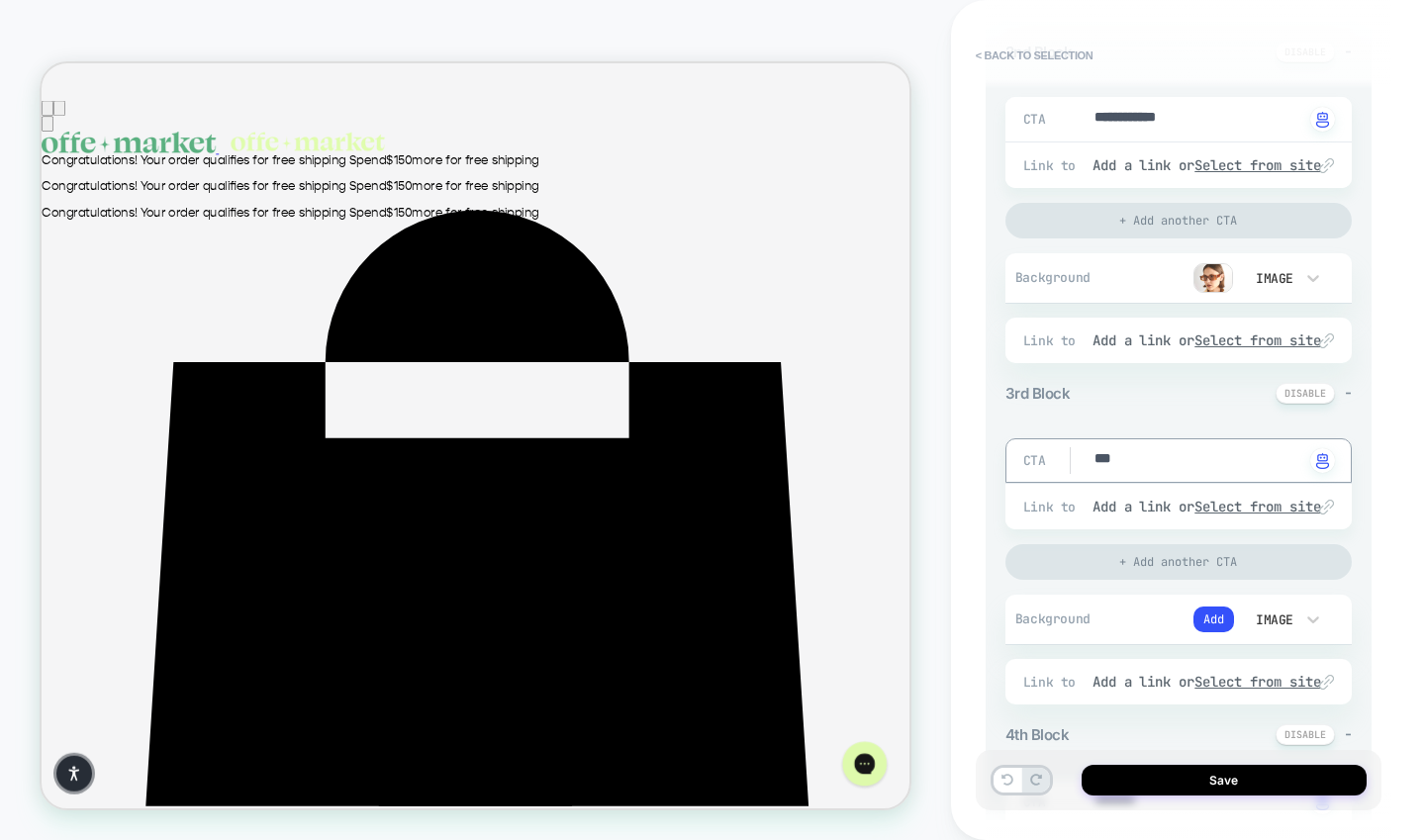 type on "*" 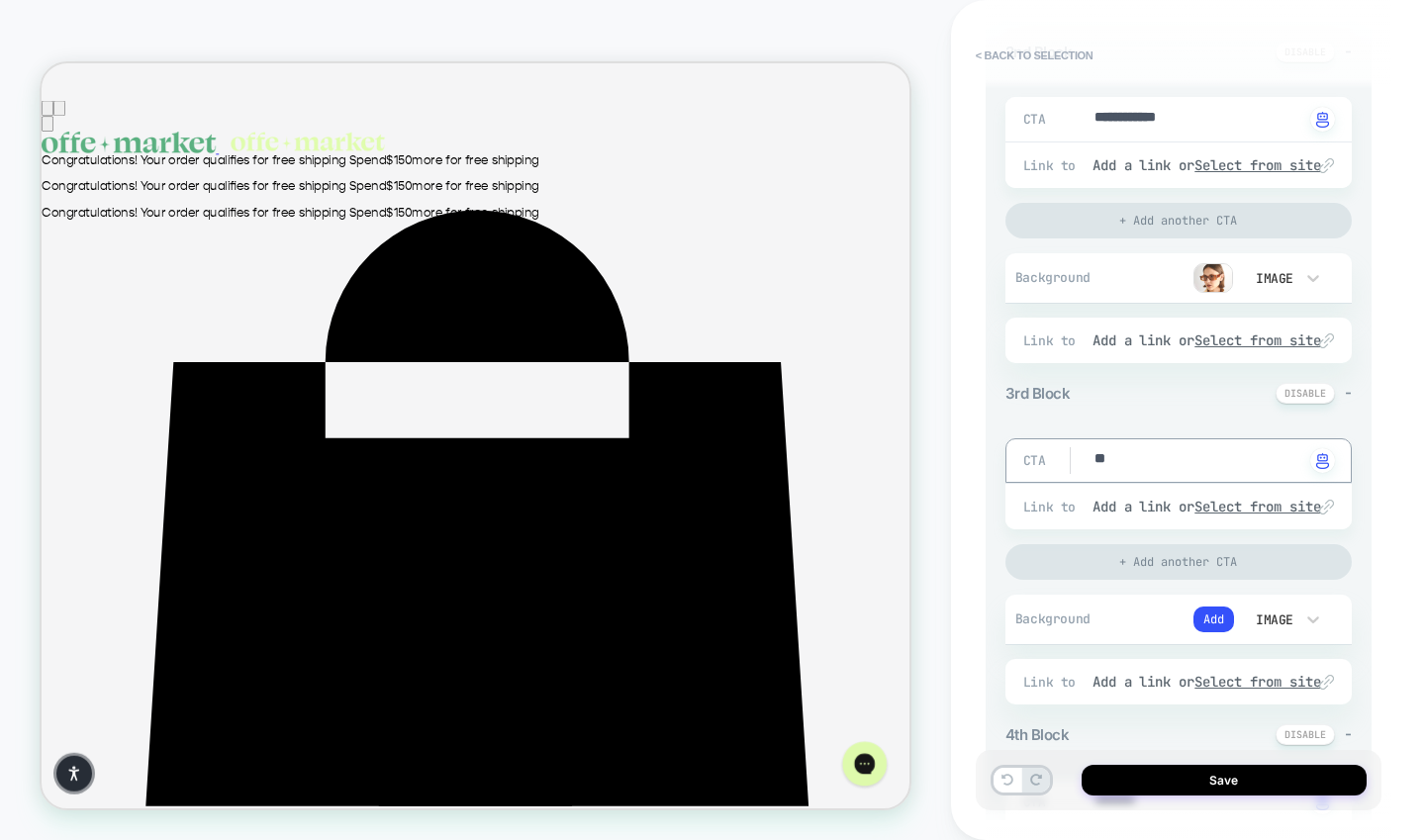 type on "*" 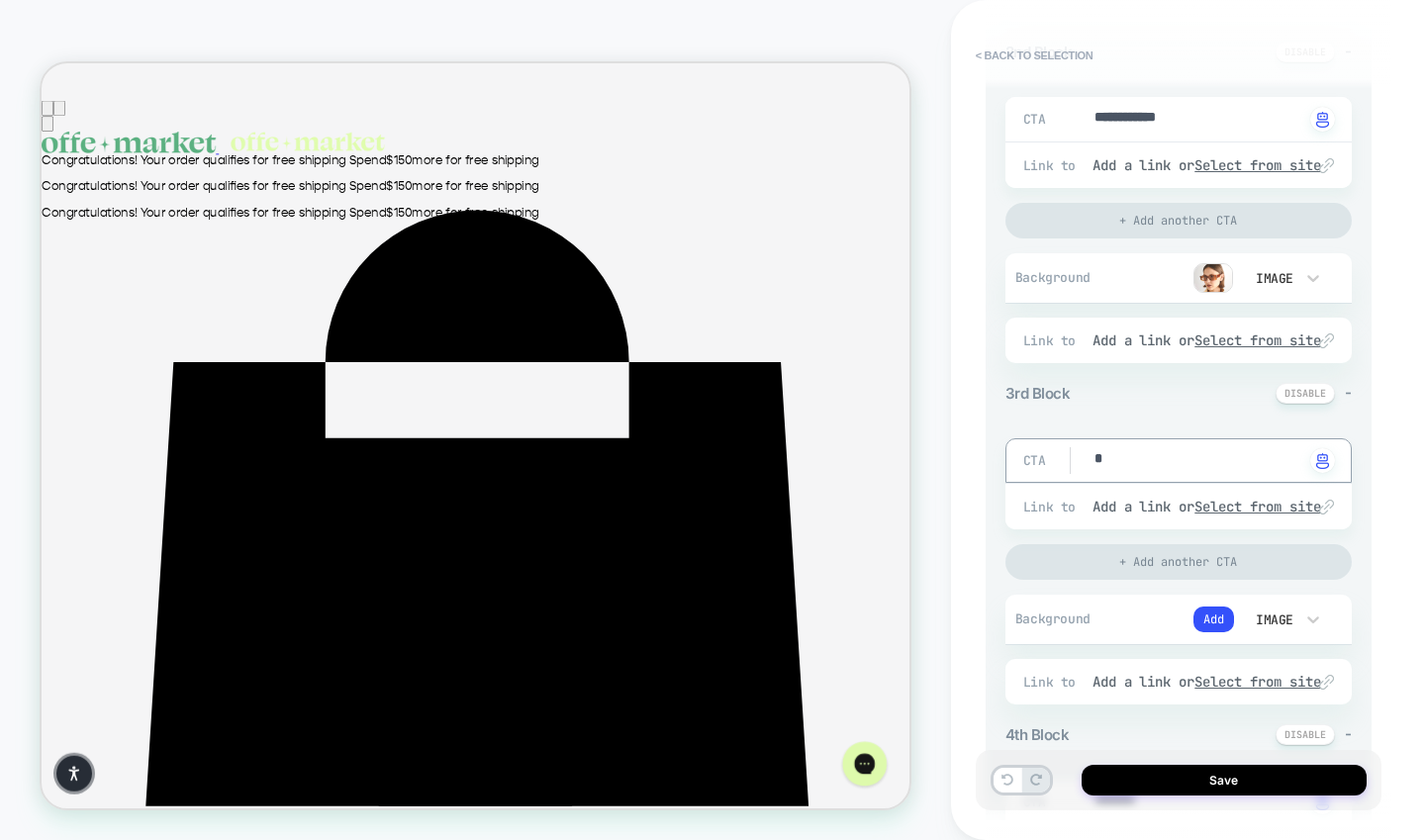 type on "*" 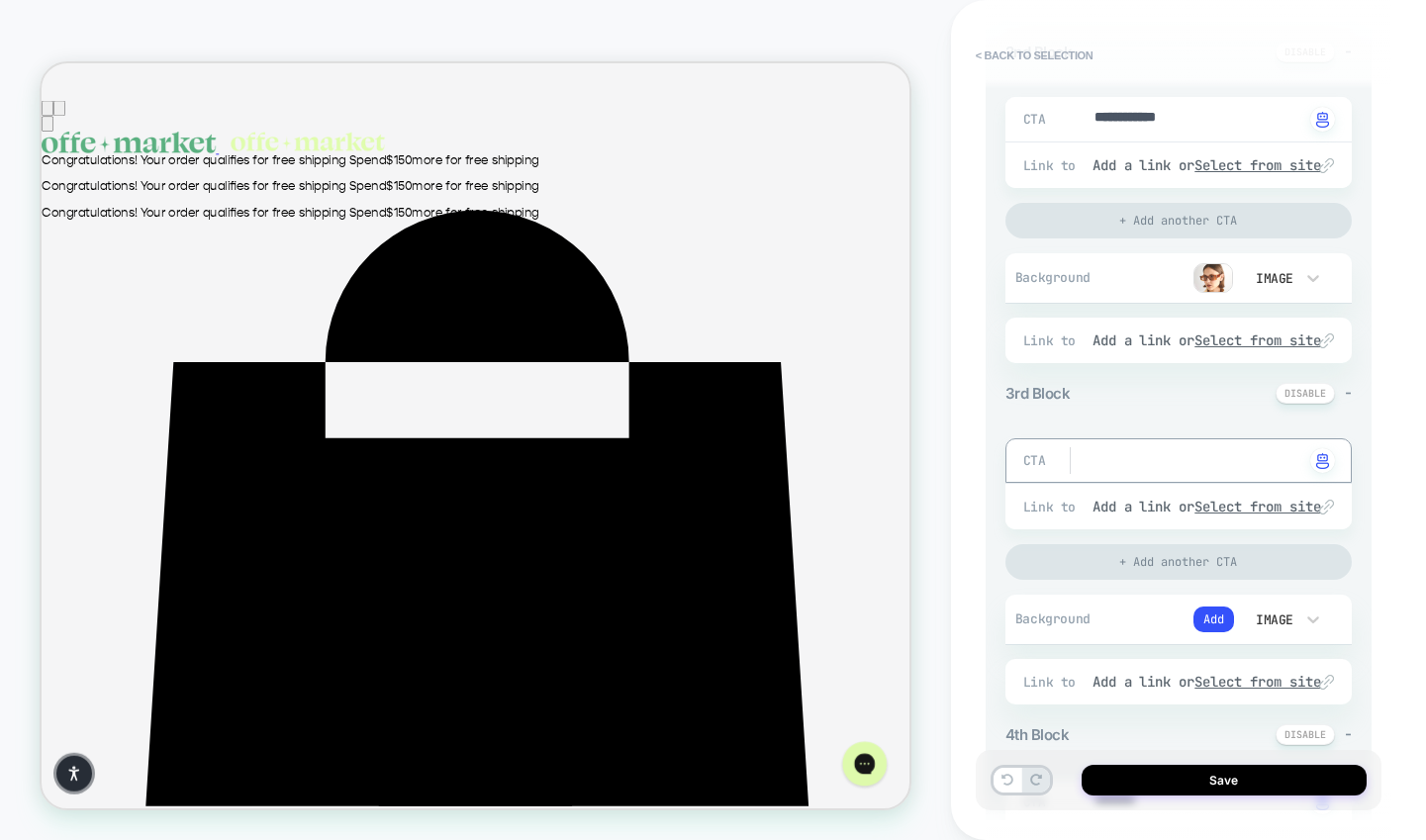 type on "*" 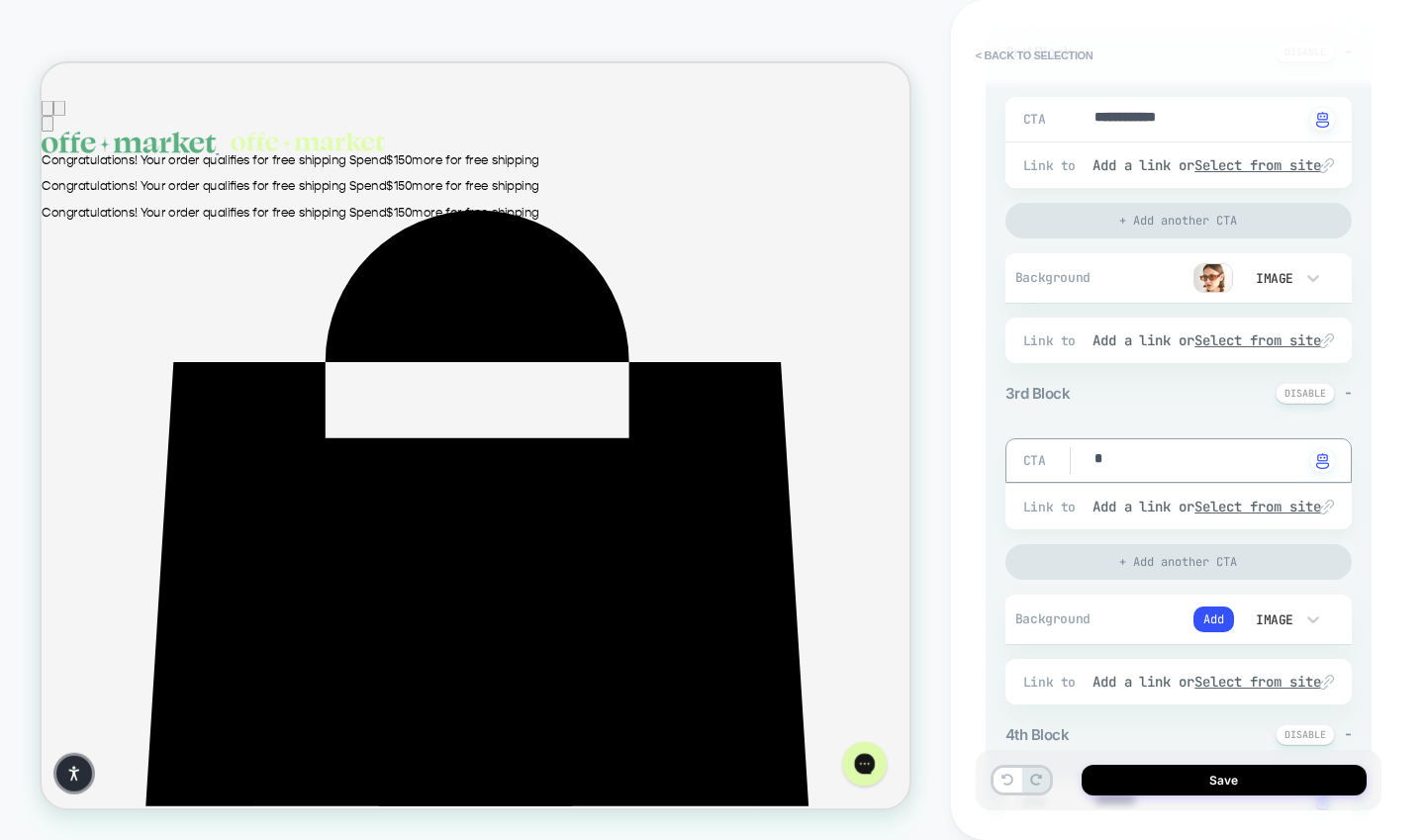 type on "**" 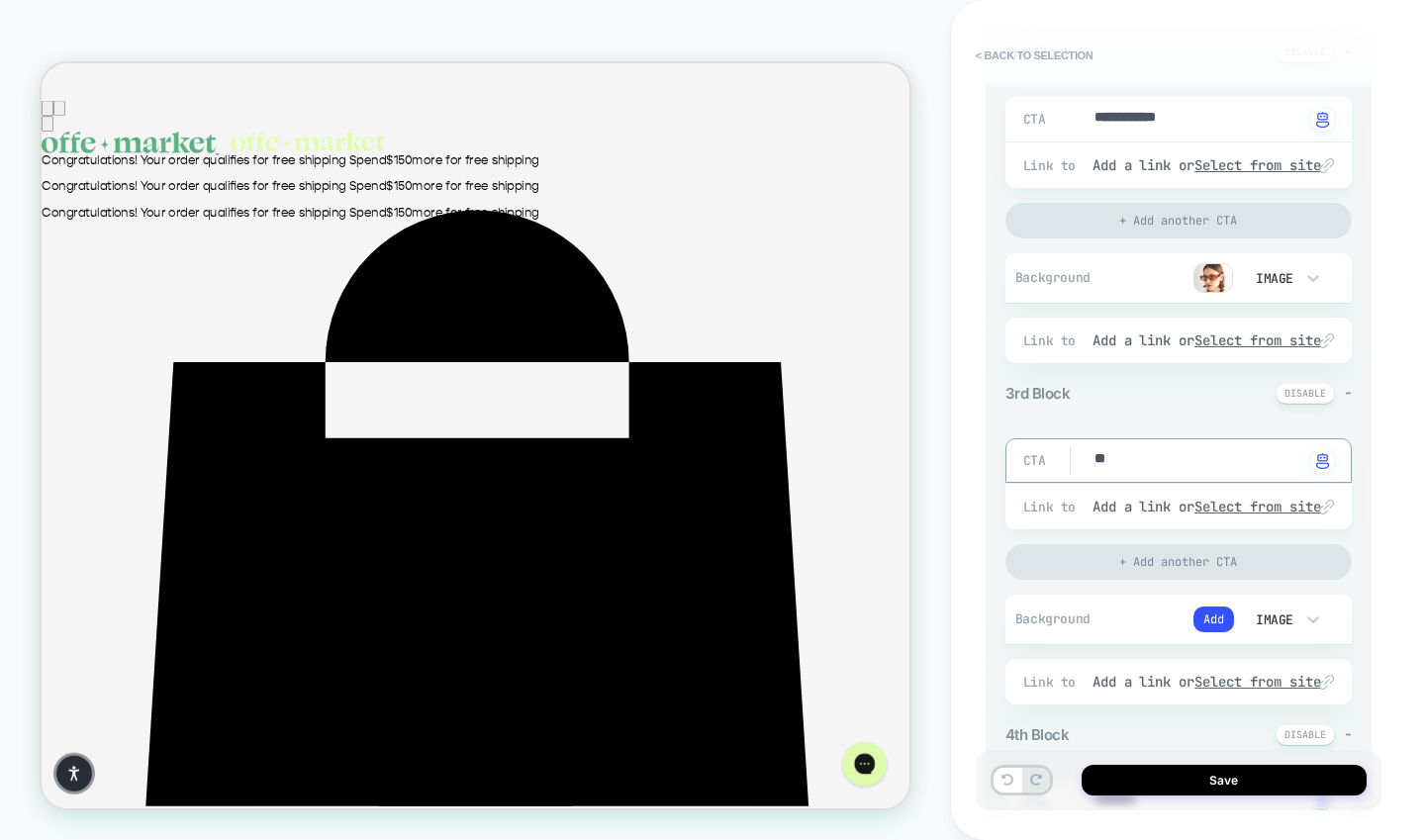 type on "*" 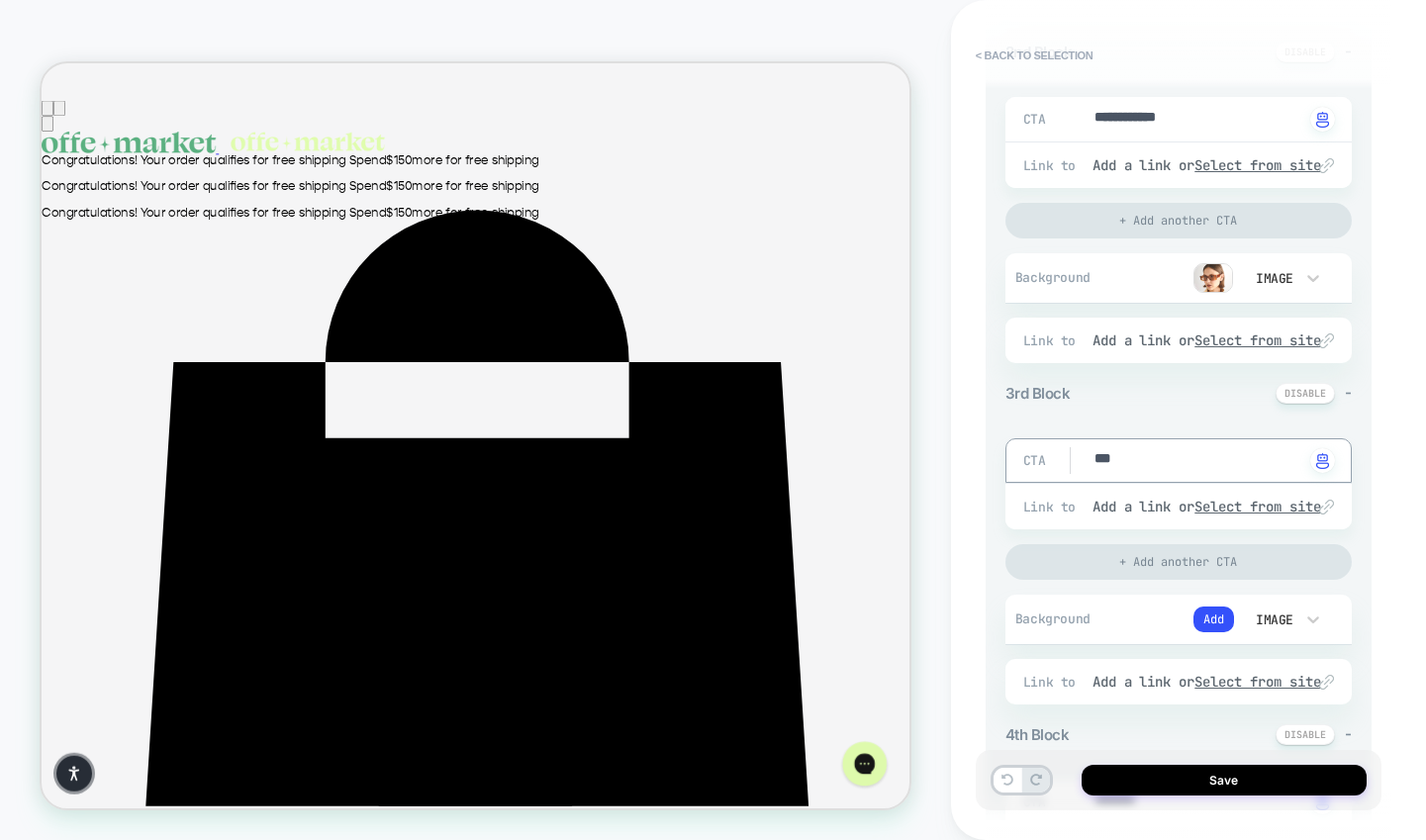 type on "*" 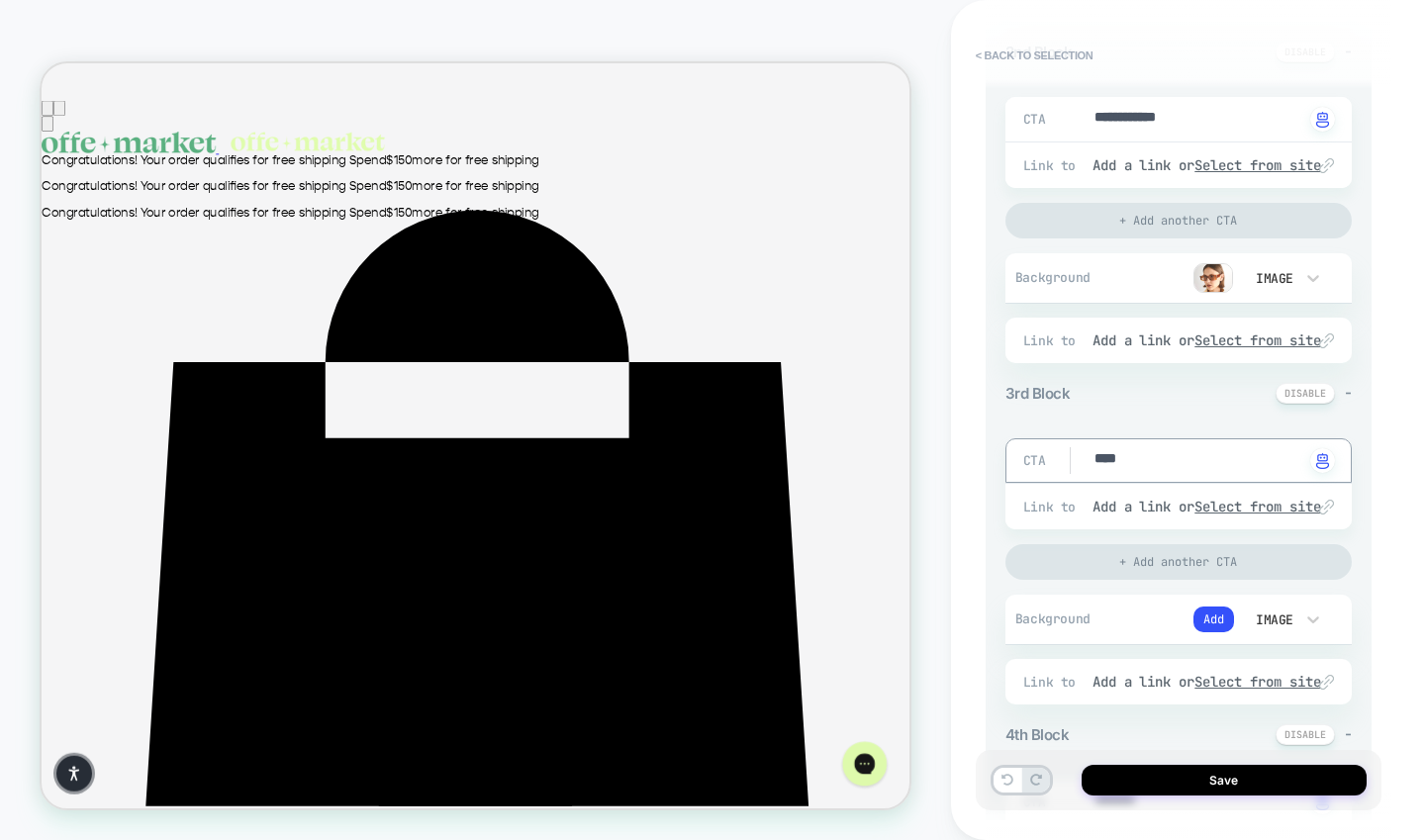 type on "*" 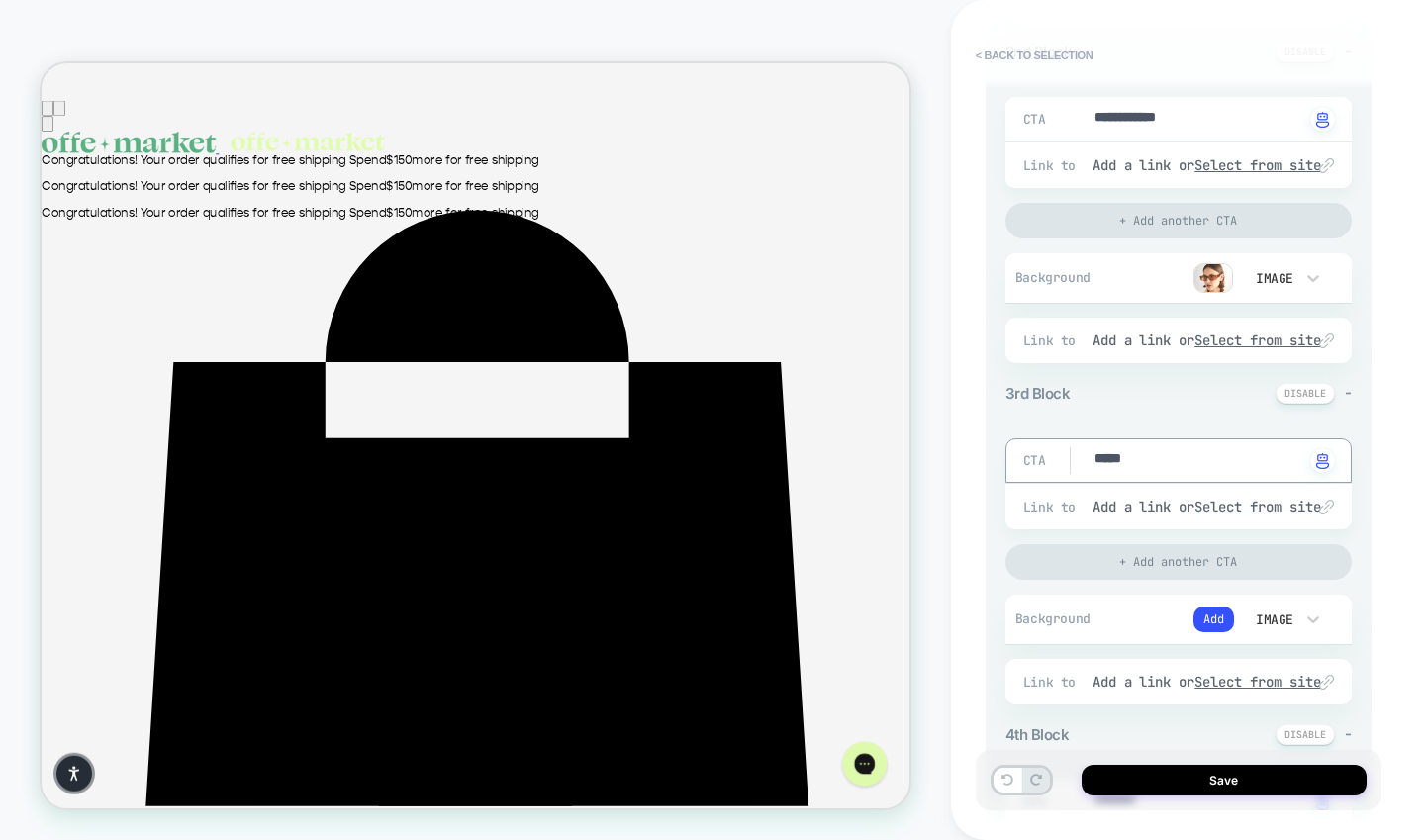 type on "******" 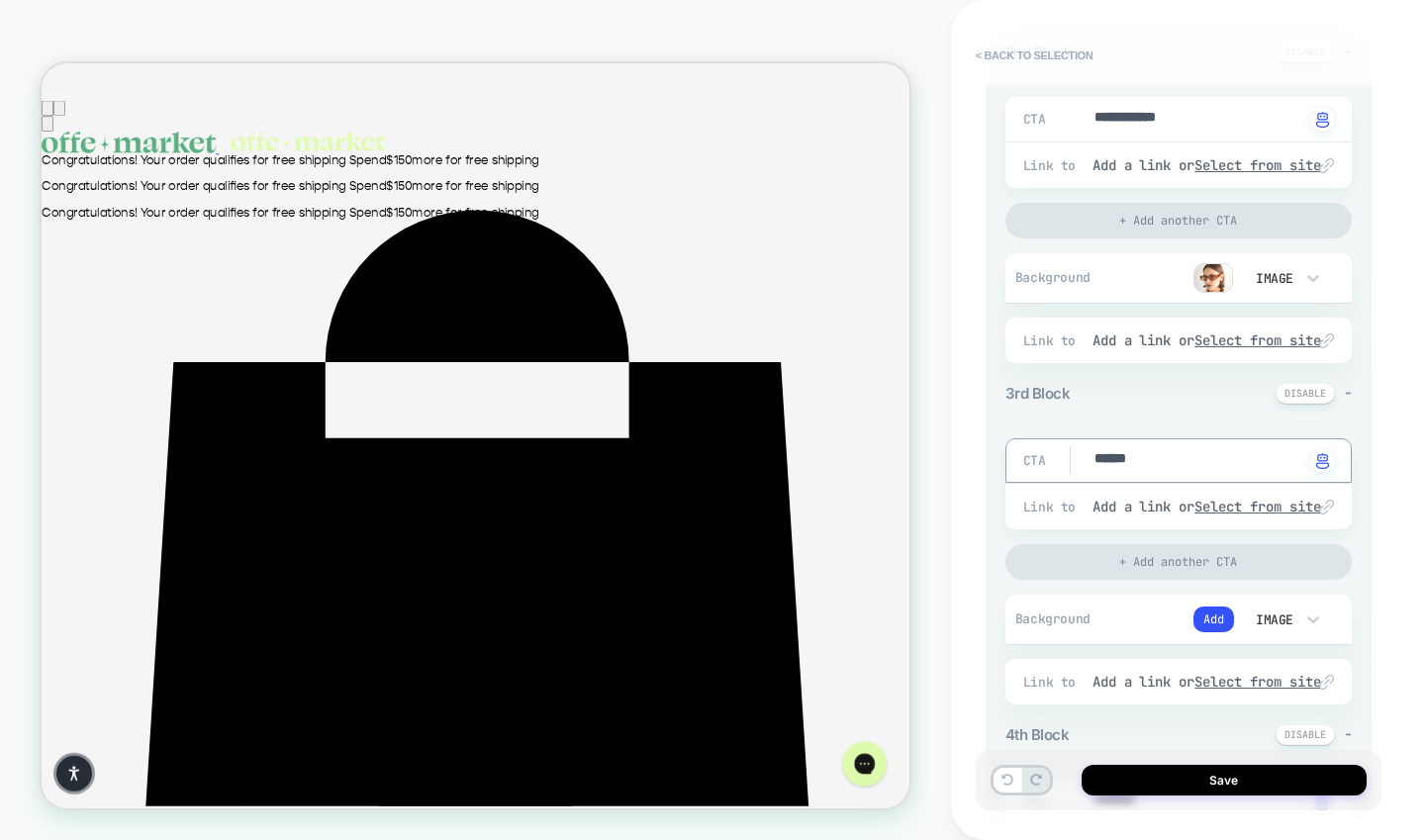 type on "*******" 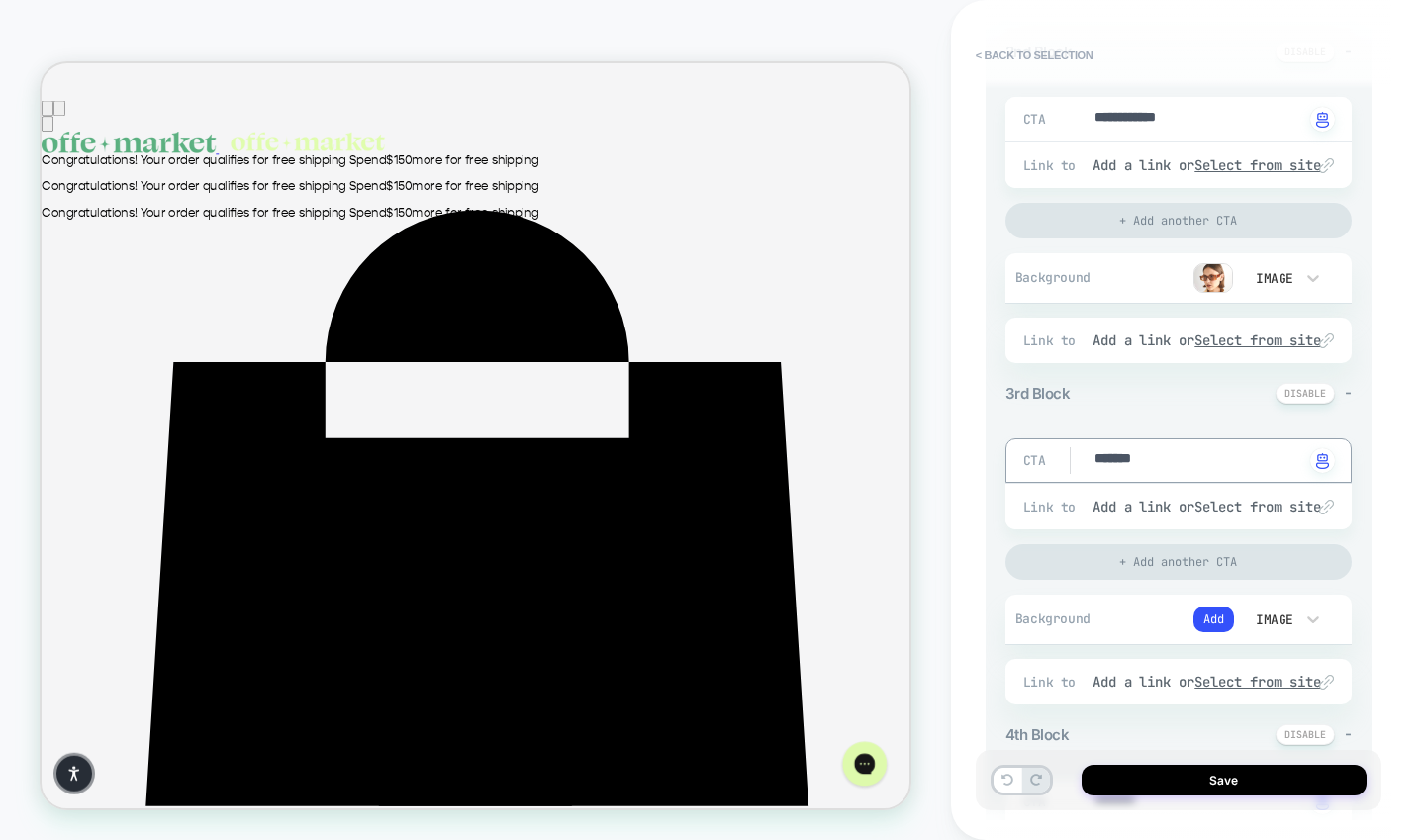 type on "*" 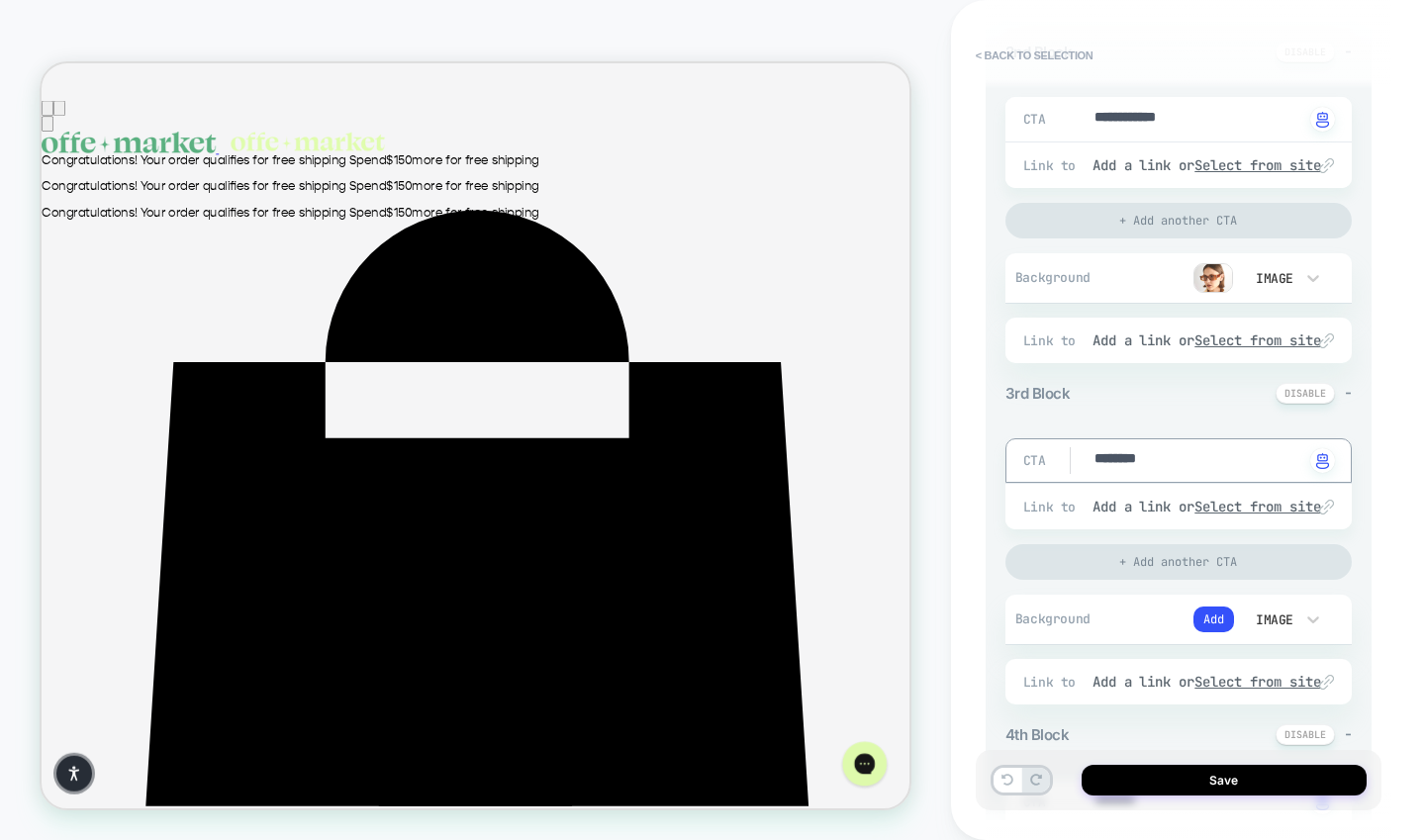 type on "*********" 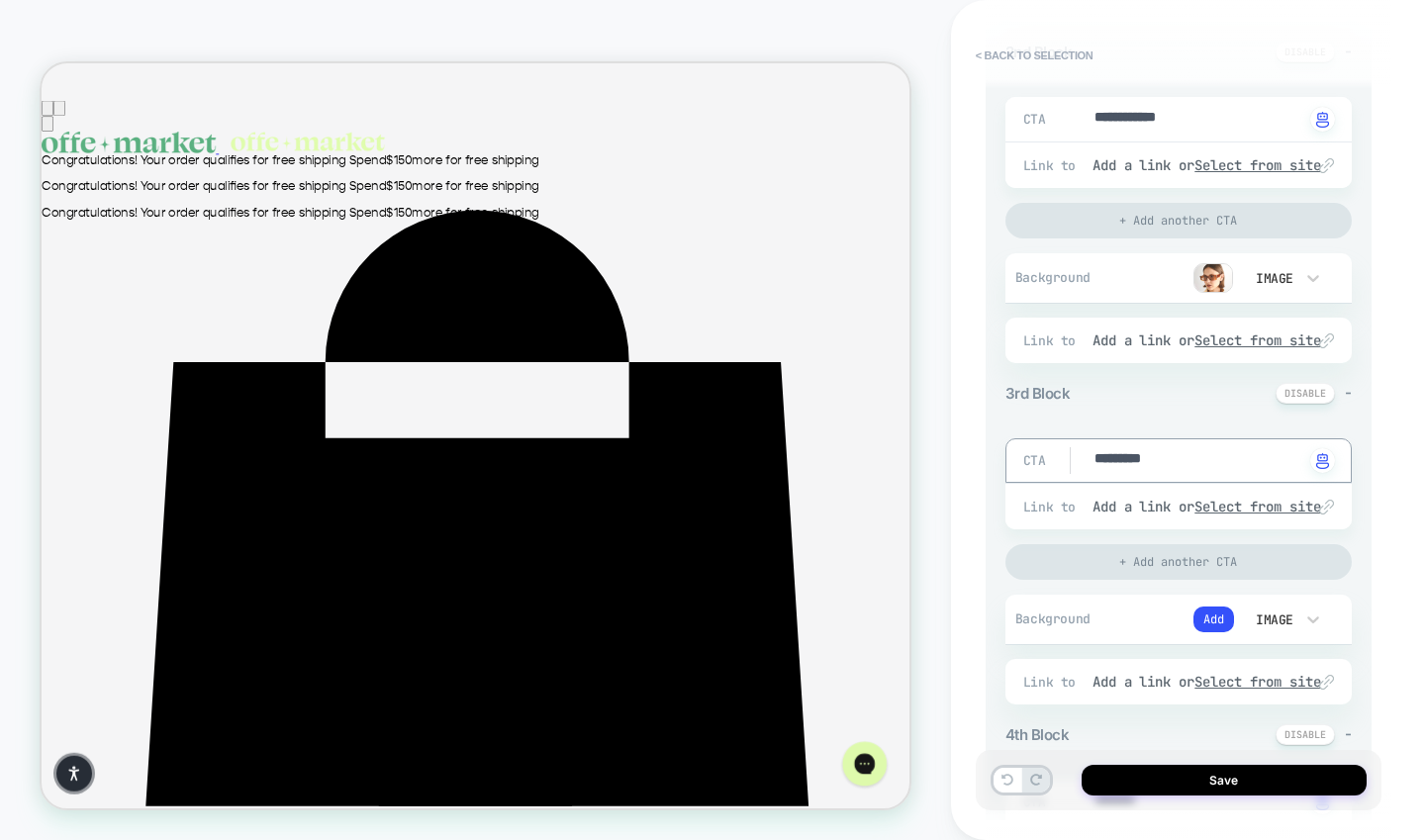 type on "*" 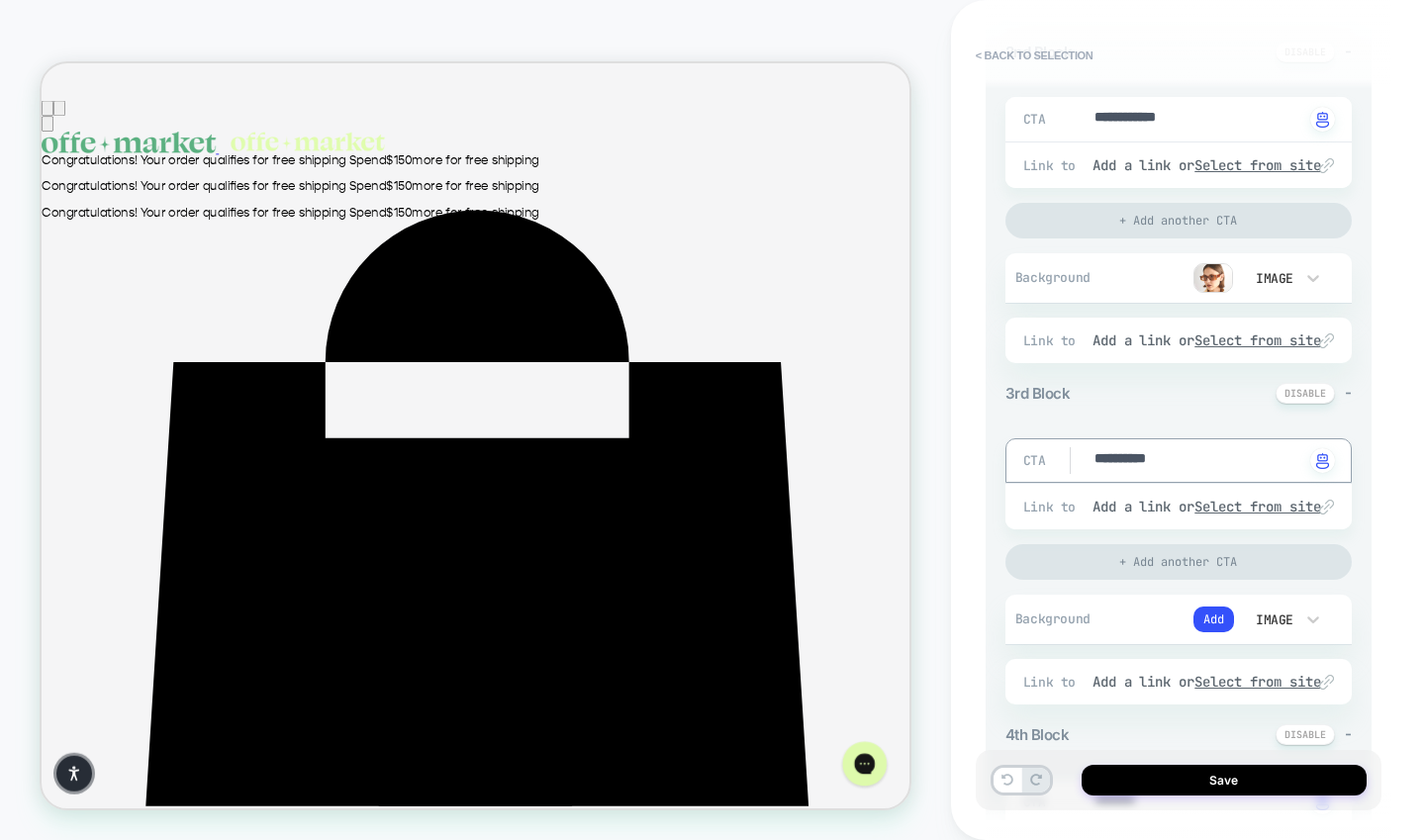 type on "**********" 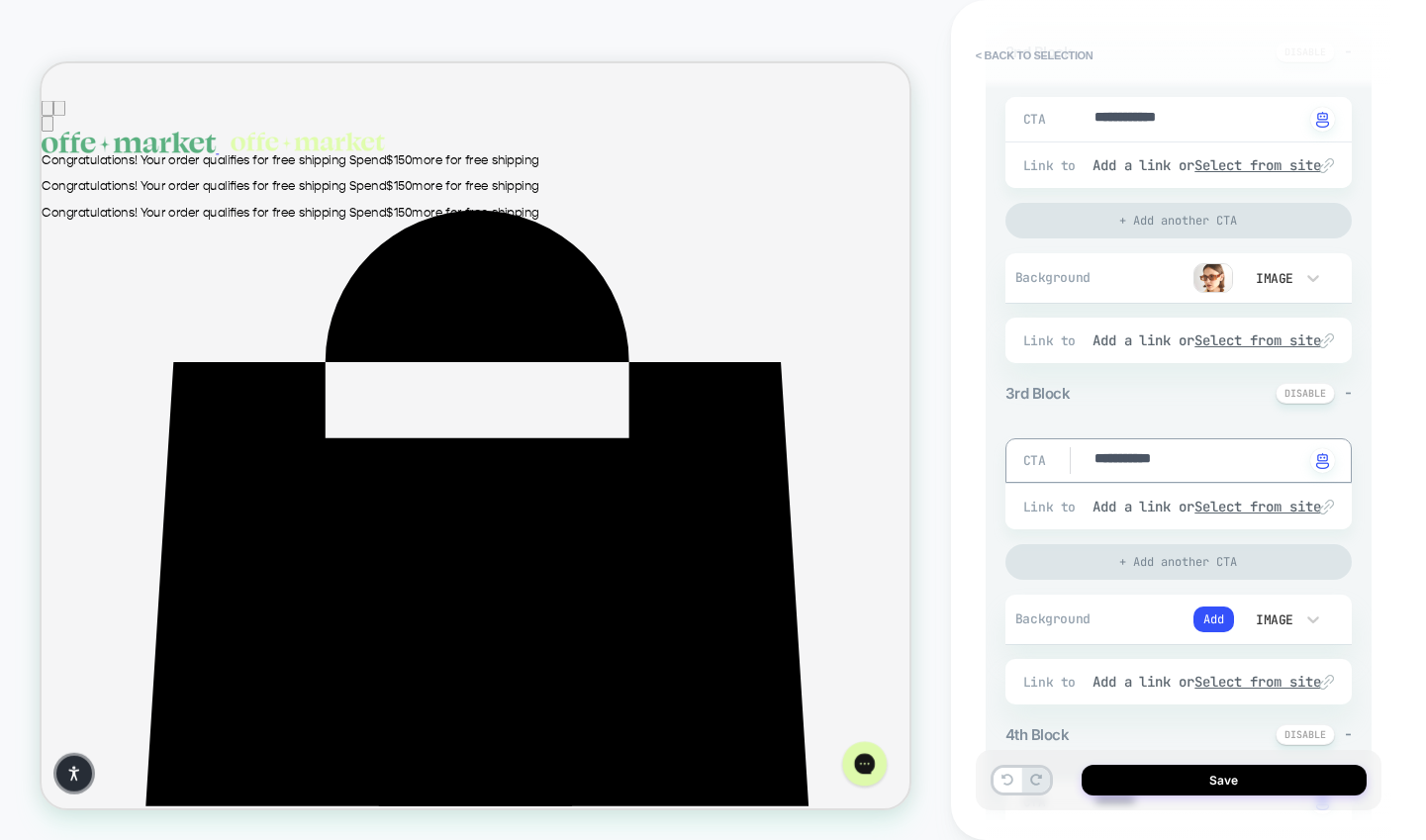 type on "*" 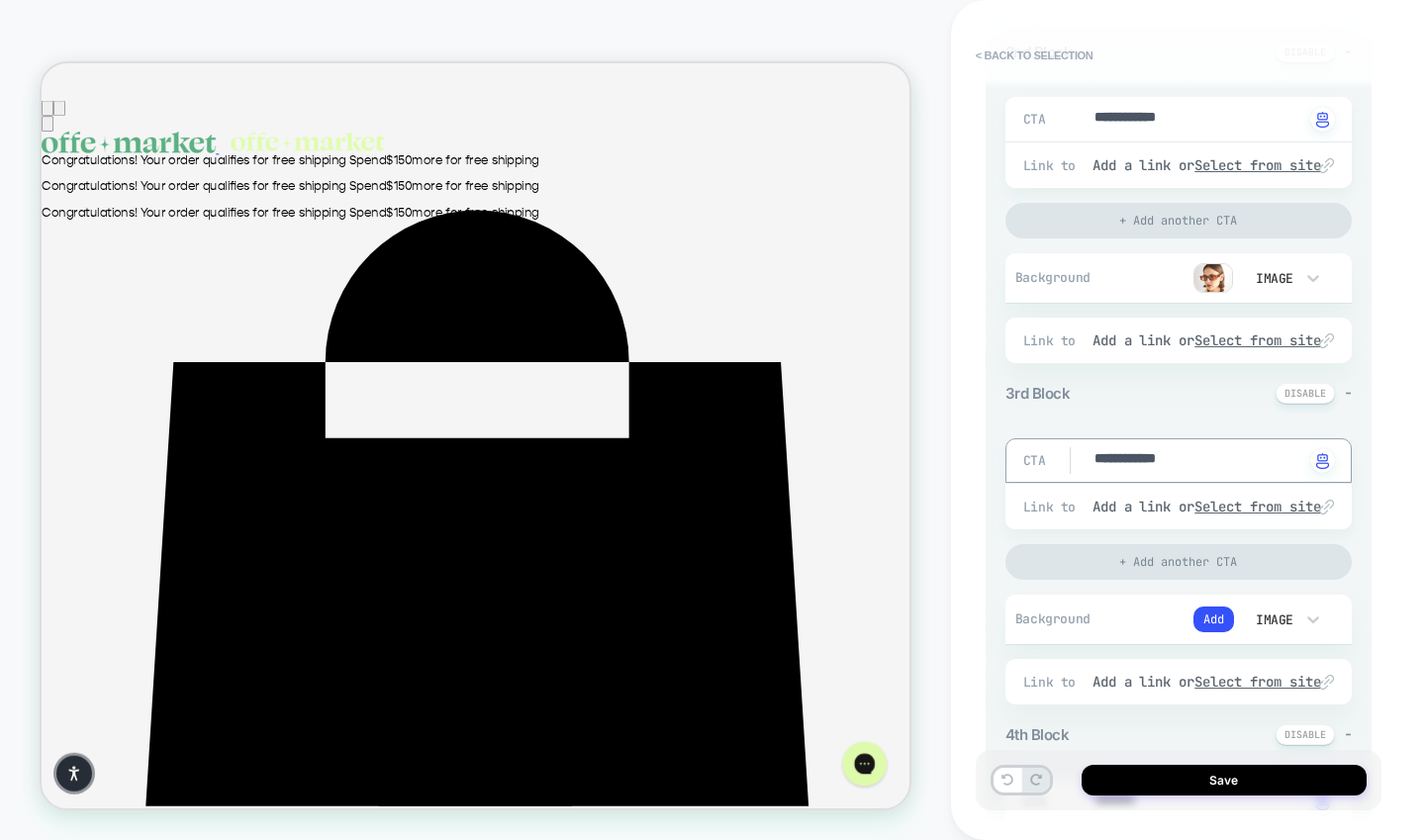 type on "**********" 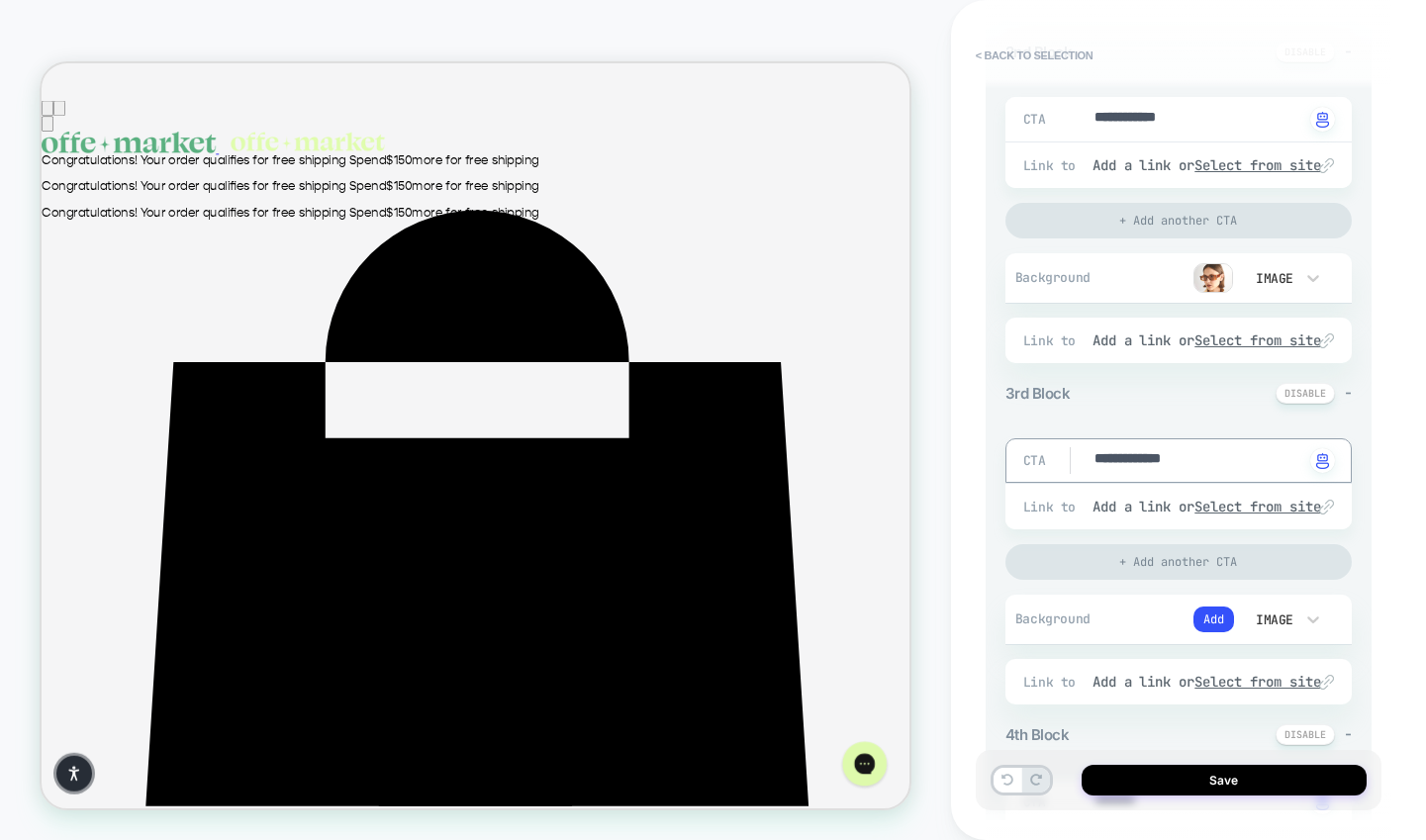 type on "*" 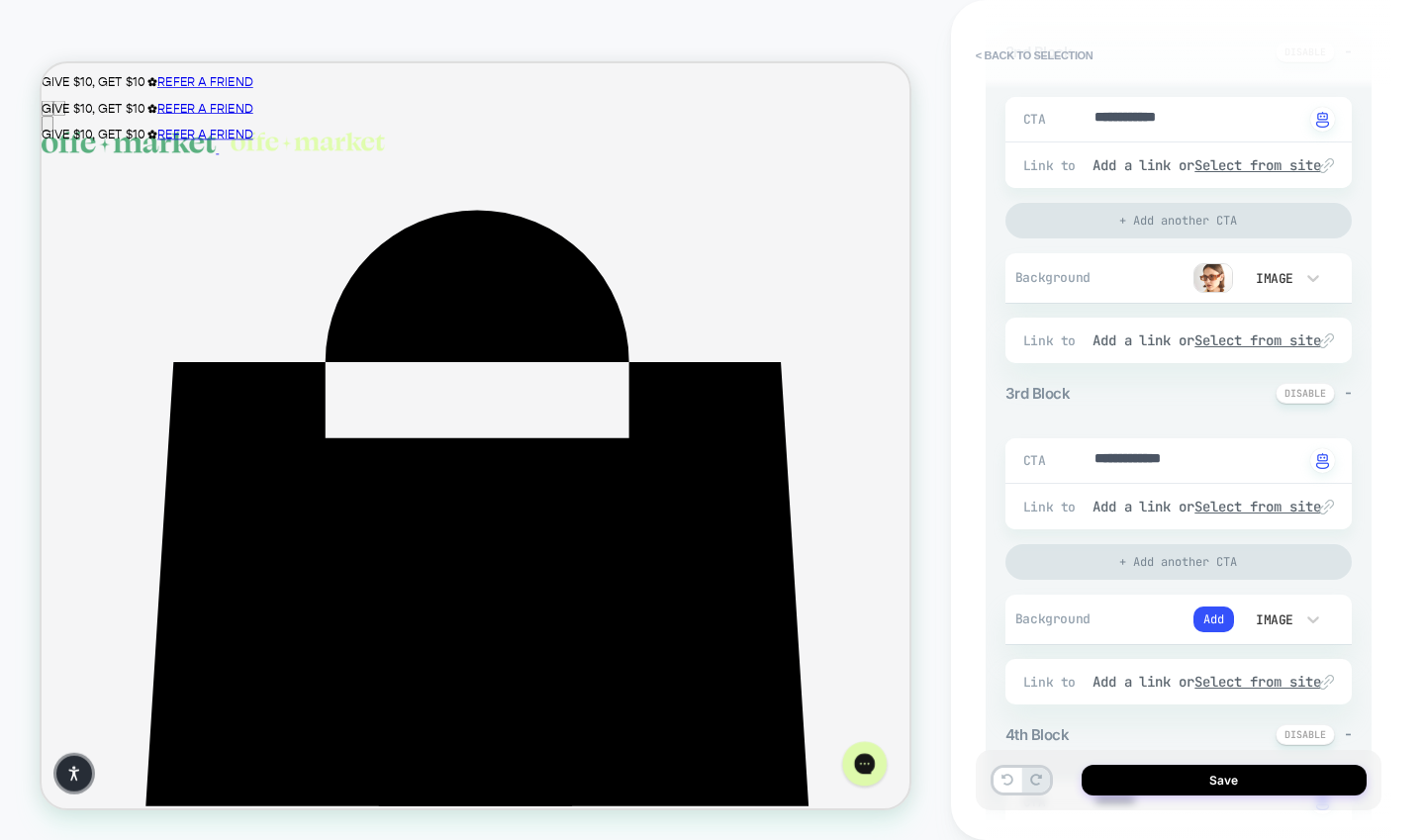 type on "*" 